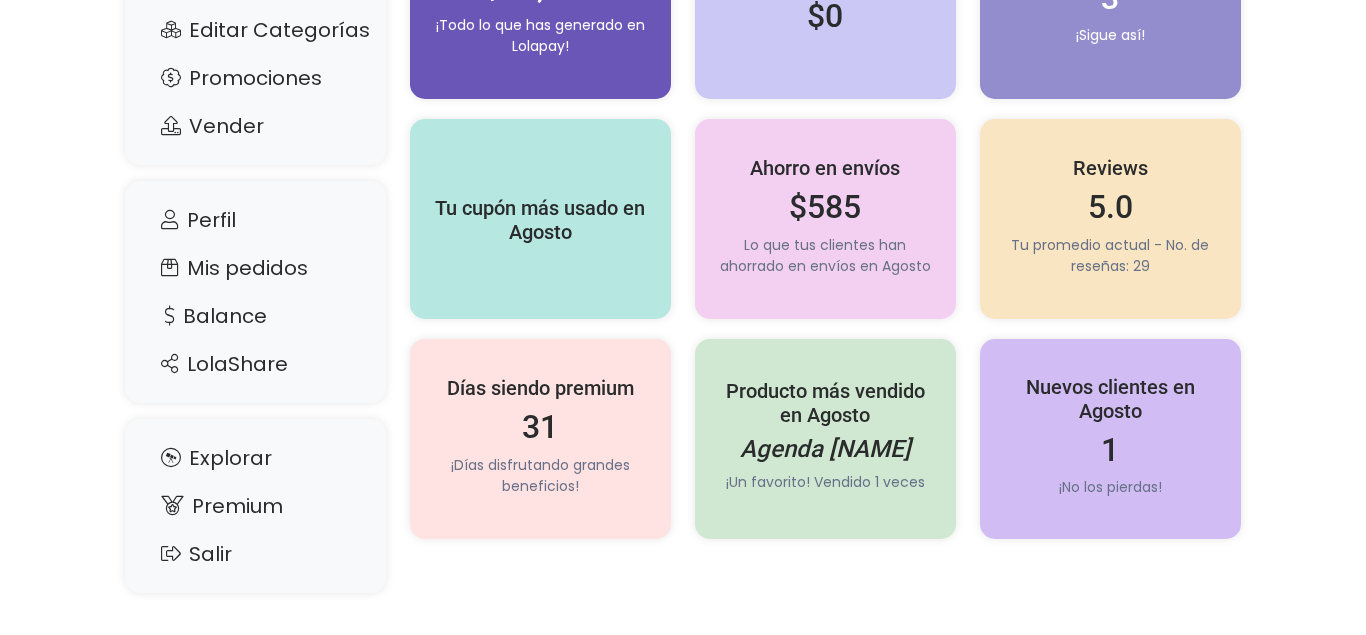 scroll, scrollTop: 300, scrollLeft: 0, axis: vertical 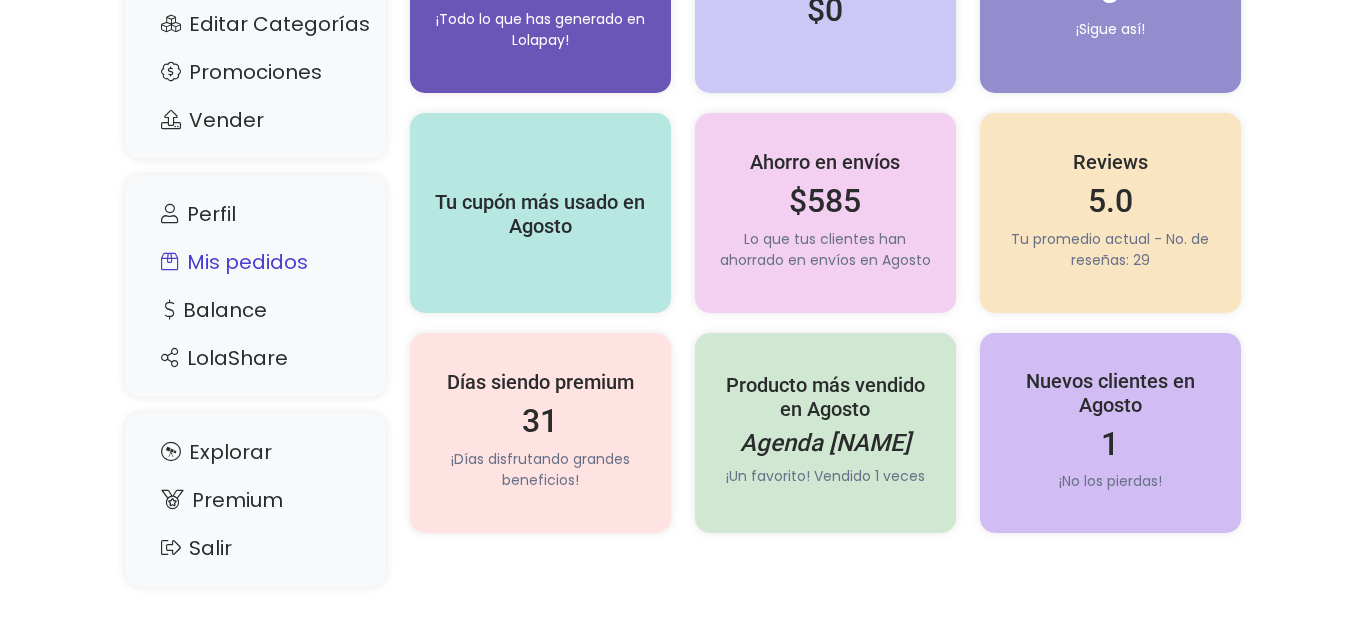 click on "Mis pedidos" at bounding box center (255, 262) 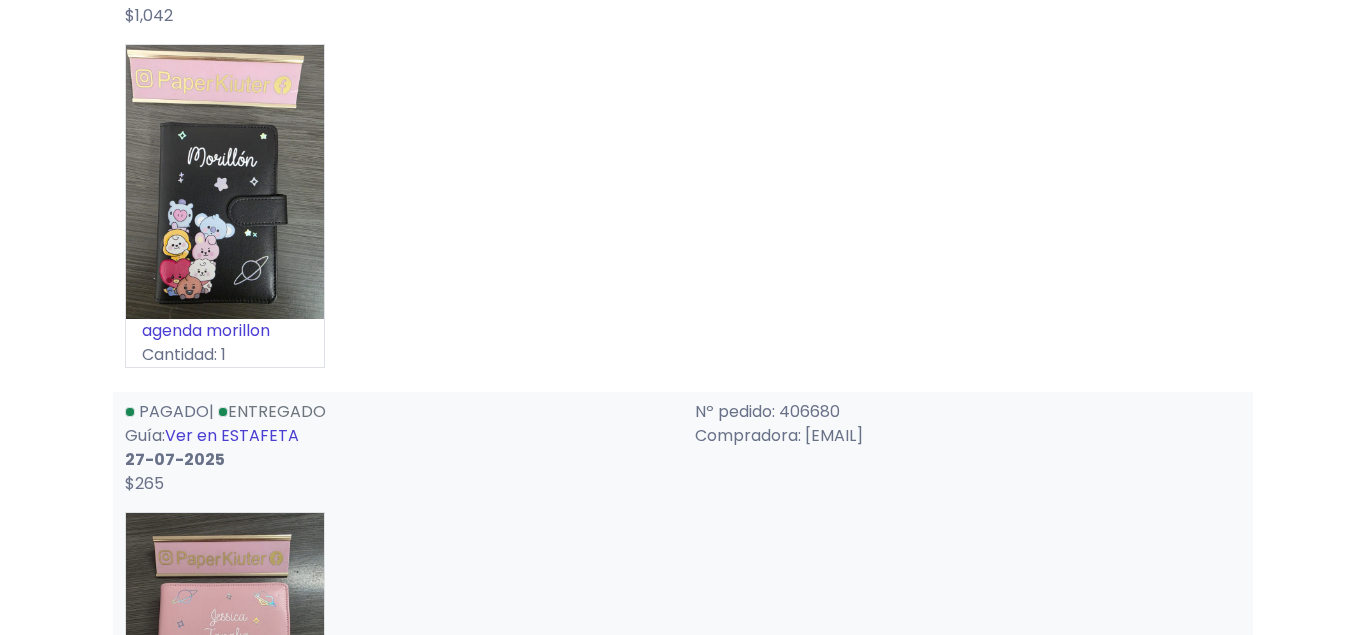 scroll, scrollTop: 1372, scrollLeft: 0, axis: vertical 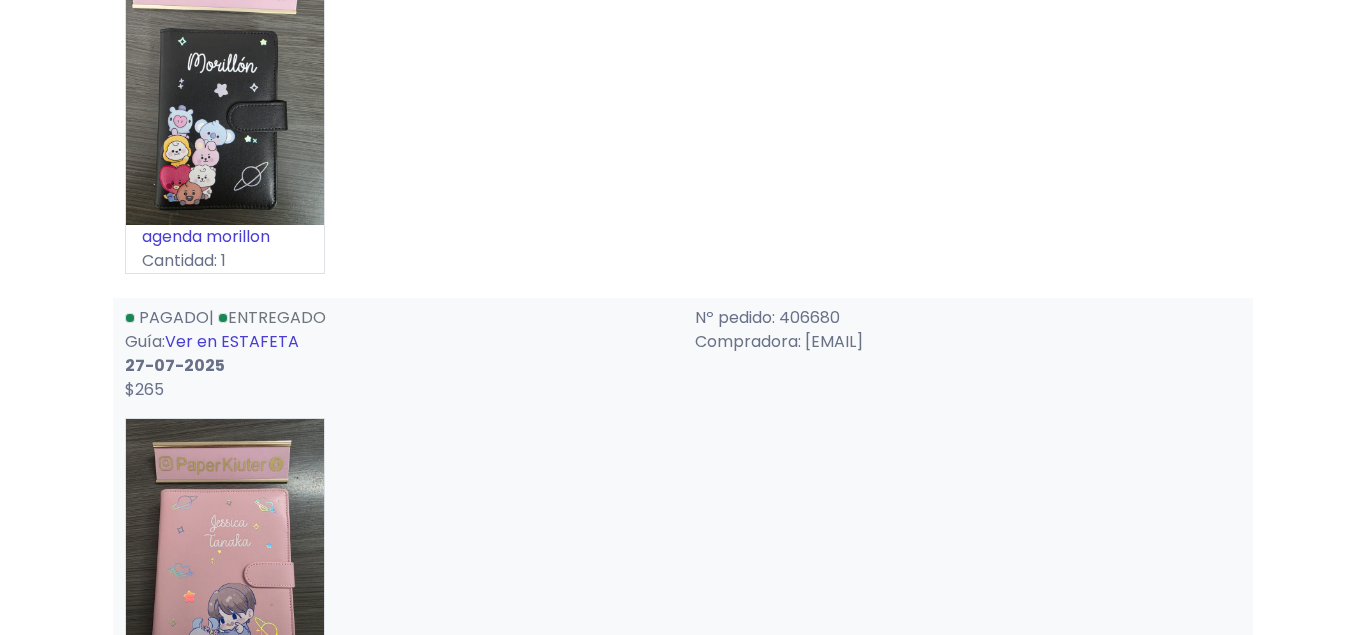 click on "Ver en ESTAFETA" at bounding box center [232, 341] 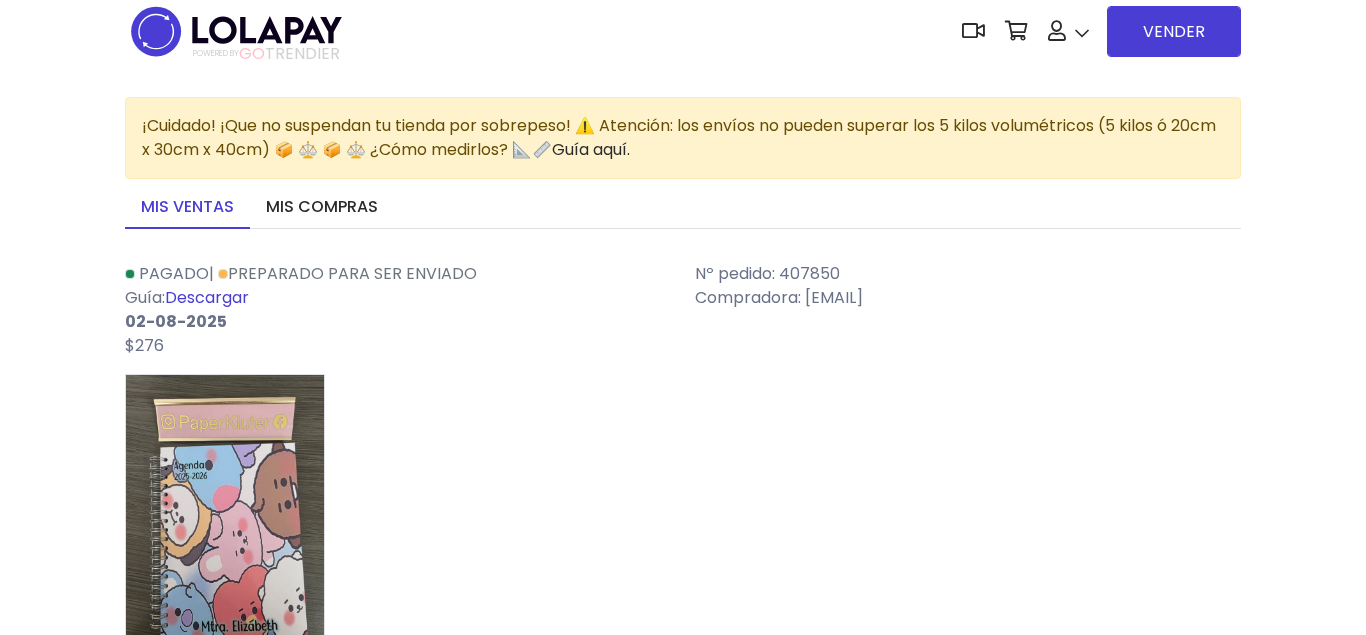 scroll, scrollTop: 0, scrollLeft: 0, axis: both 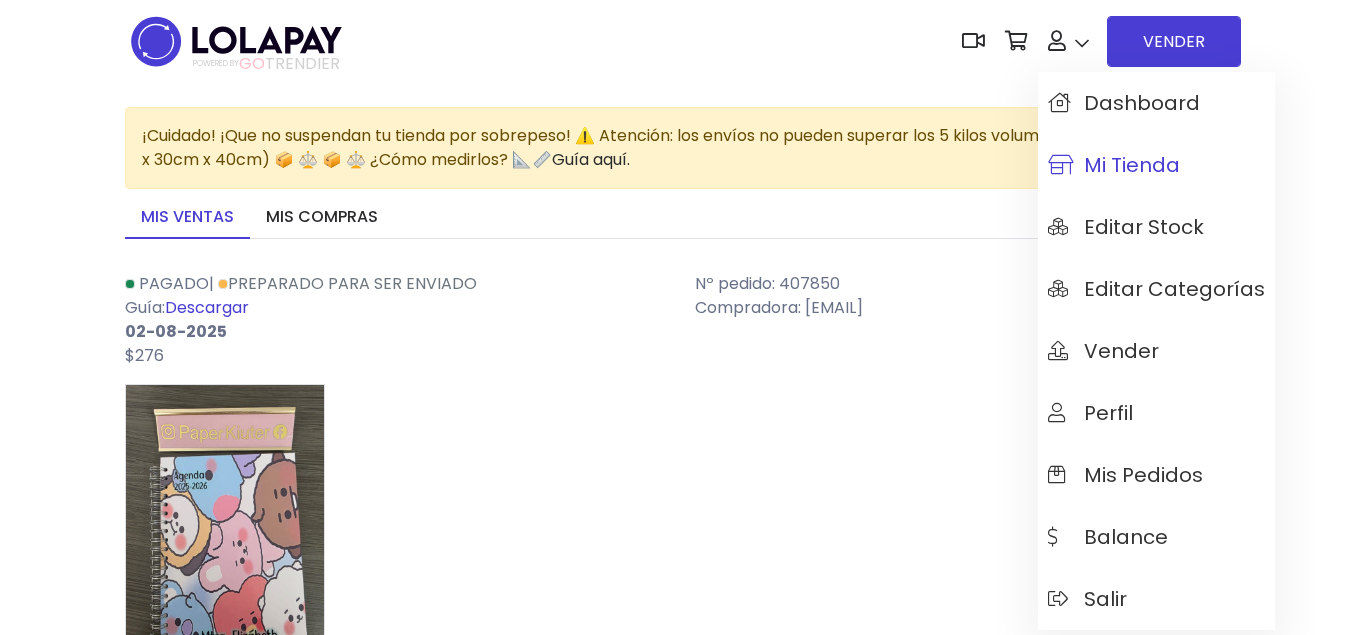 click on "Mi tienda" at bounding box center (1114, 165) 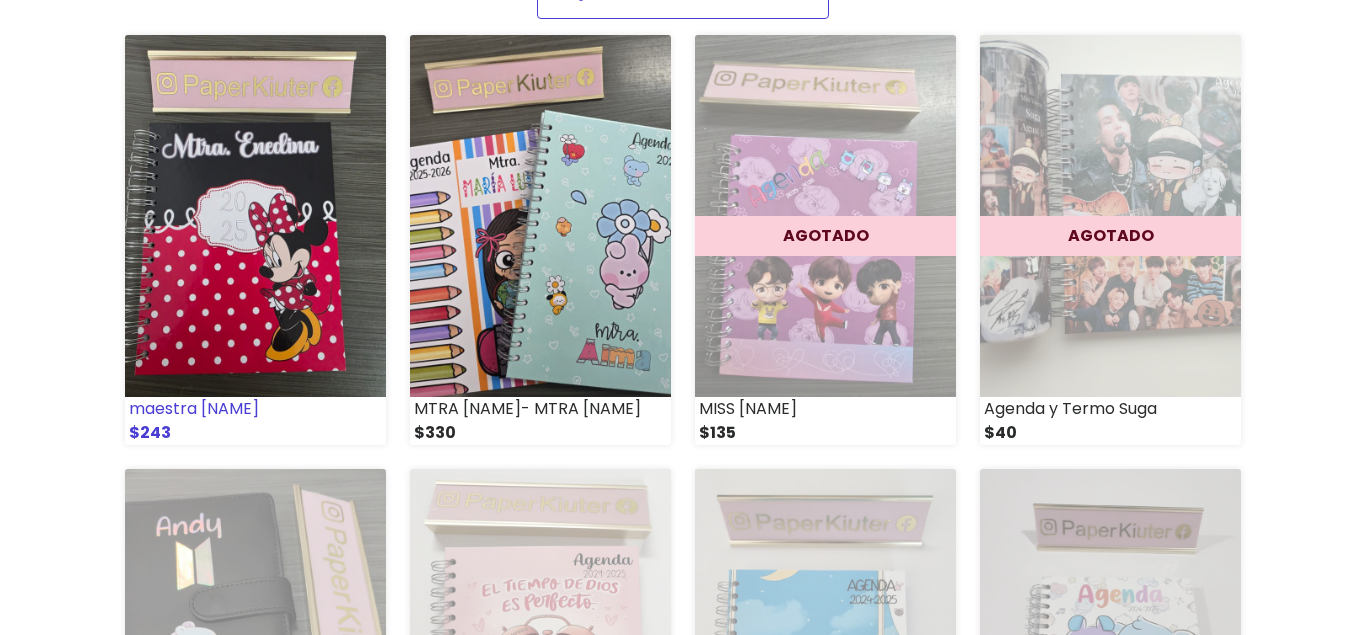 scroll, scrollTop: 306, scrollLeft: 0, axis: vertical 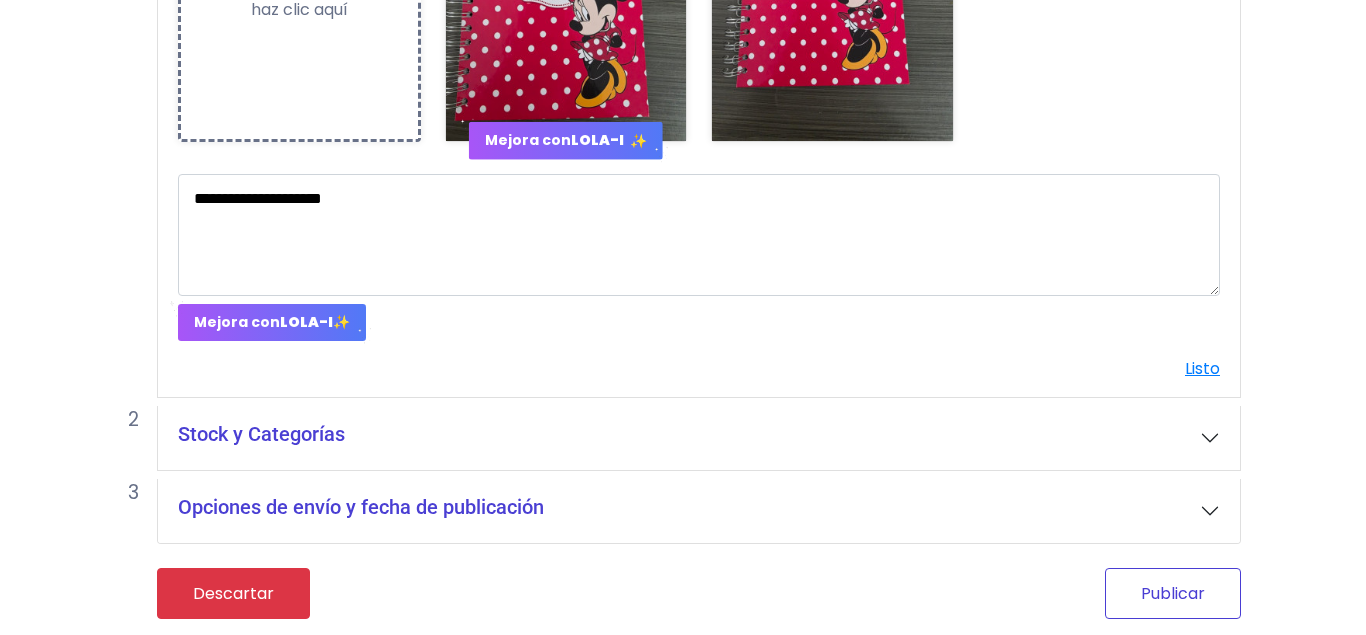 type on "**" 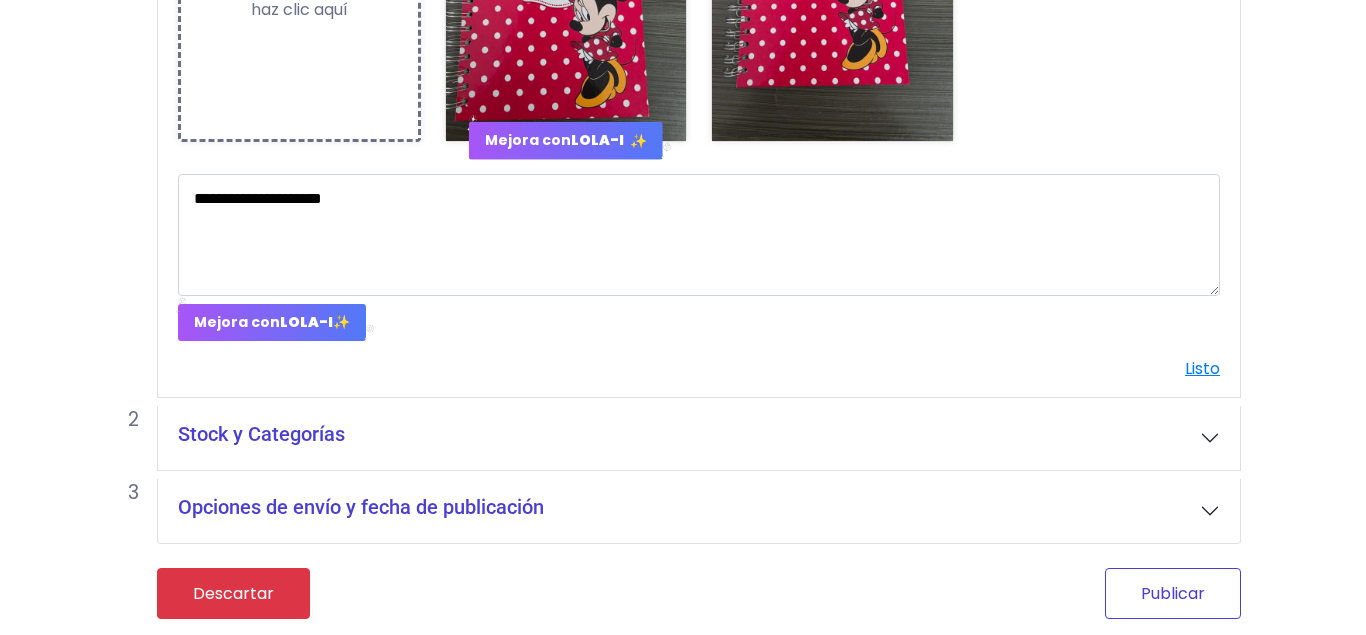 click on "Publicar" at bounding box center [1173, 593] 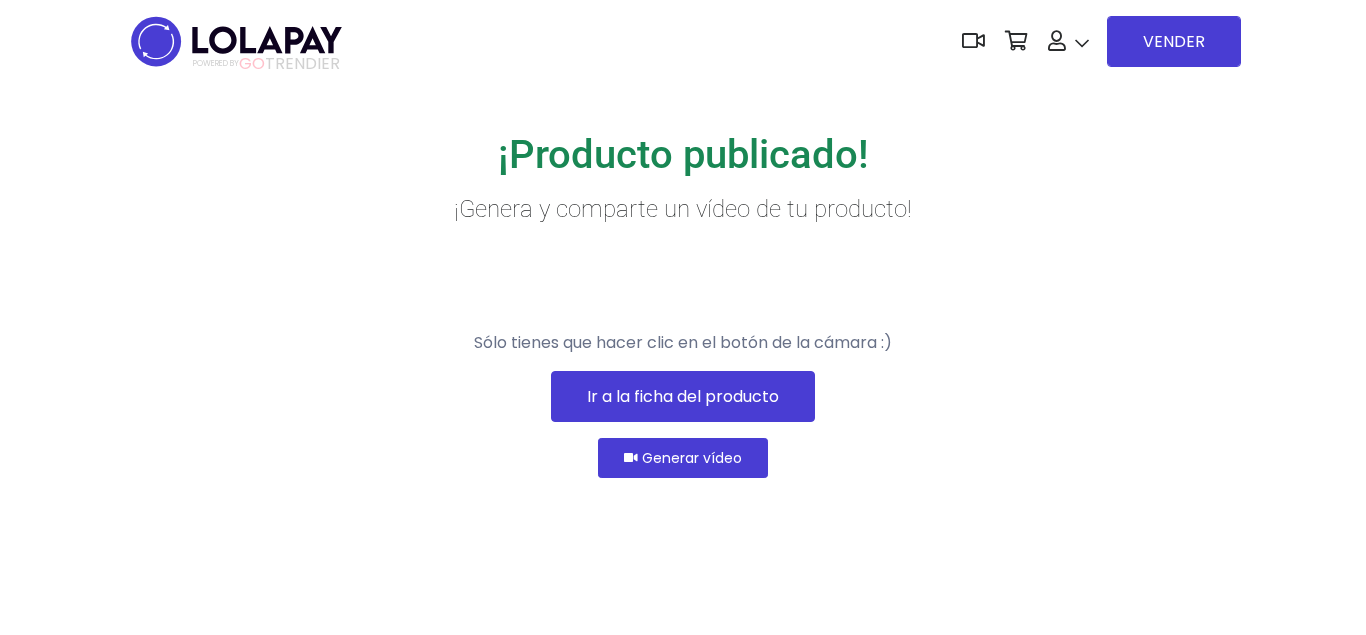 scroll, scrollTop: 0, scrollLeft: 0, axis: both 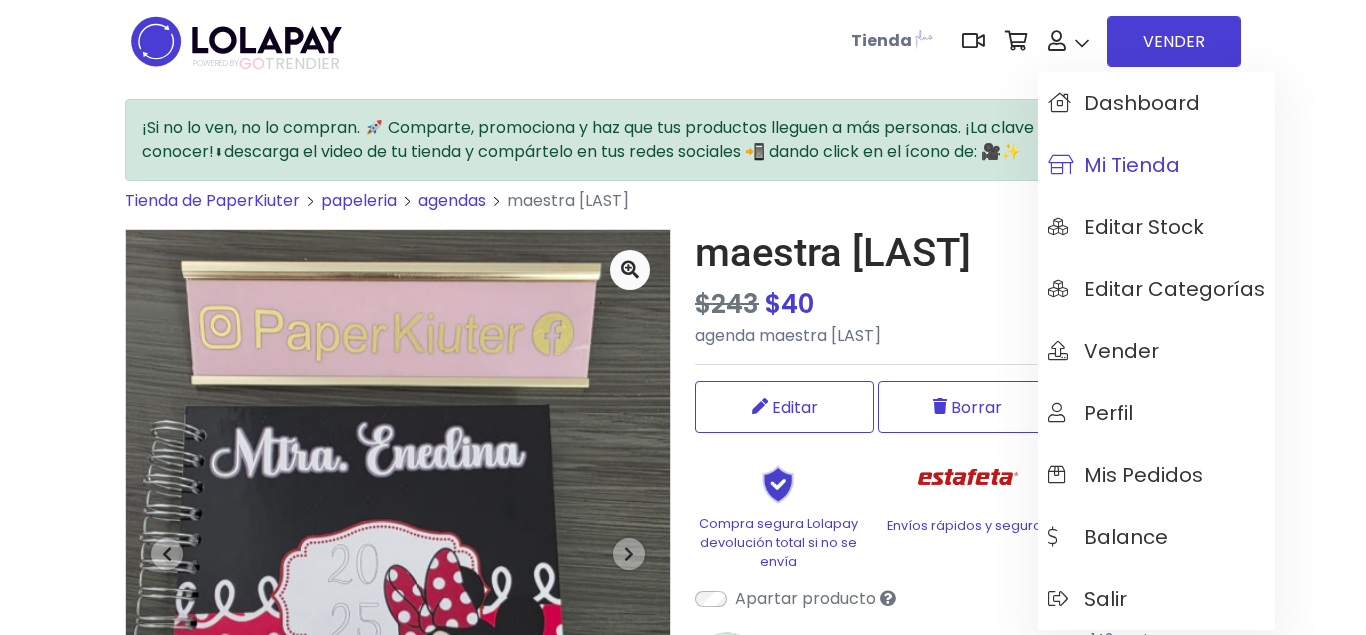click on "Mi tienda" at bounding box center (1114, 165) 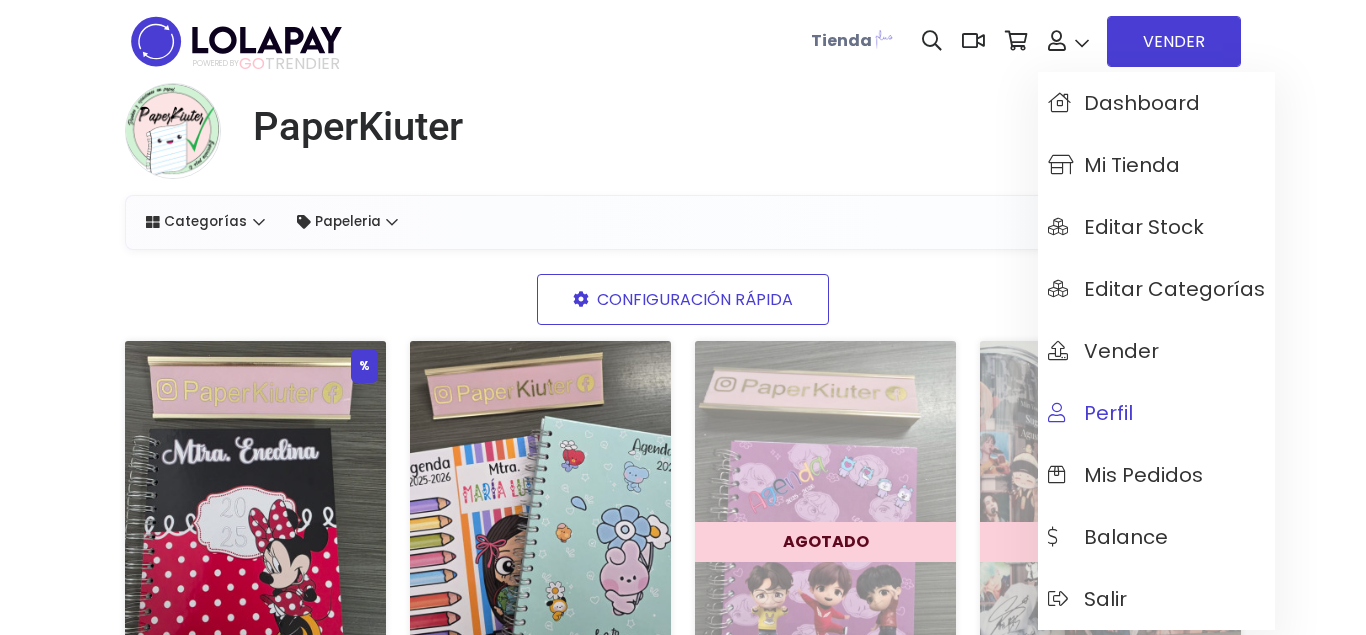 scroll, scrollTop: 0, scrollLeft: 0, axis: both 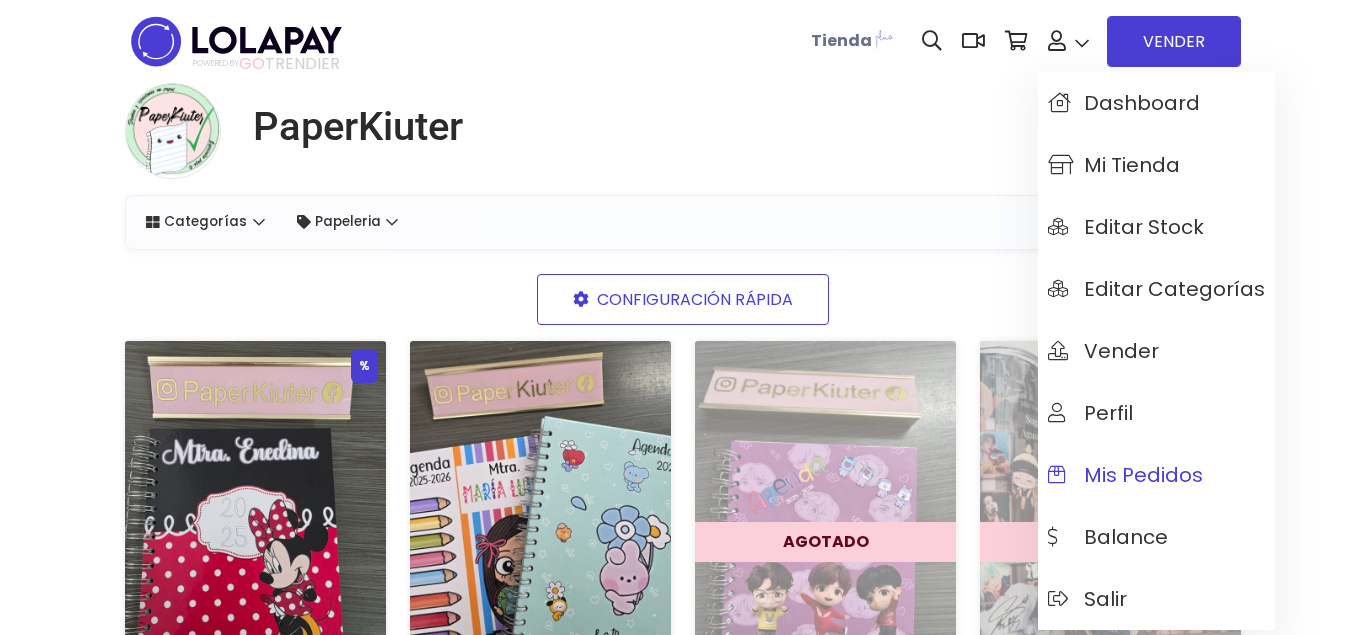 click on "Mis pedidos" at bounding box center [1125, 475] 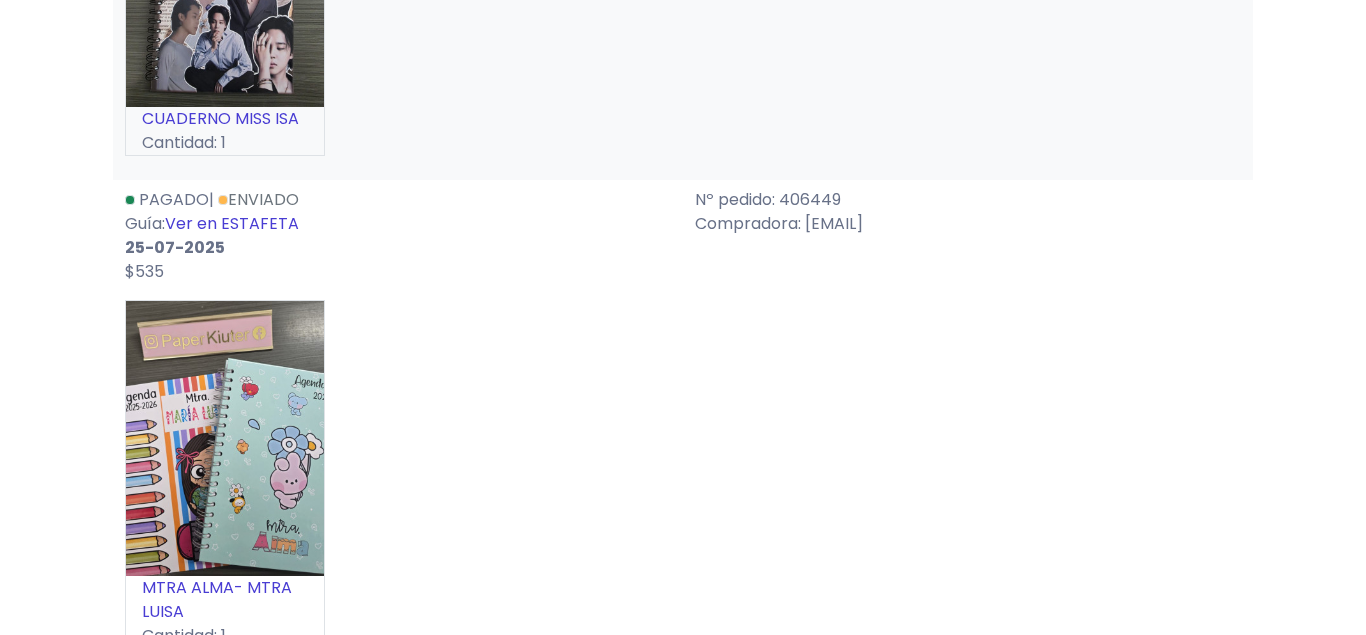 scroll, scrollTop: 2958, scrollLeft: 0, axis: vertical 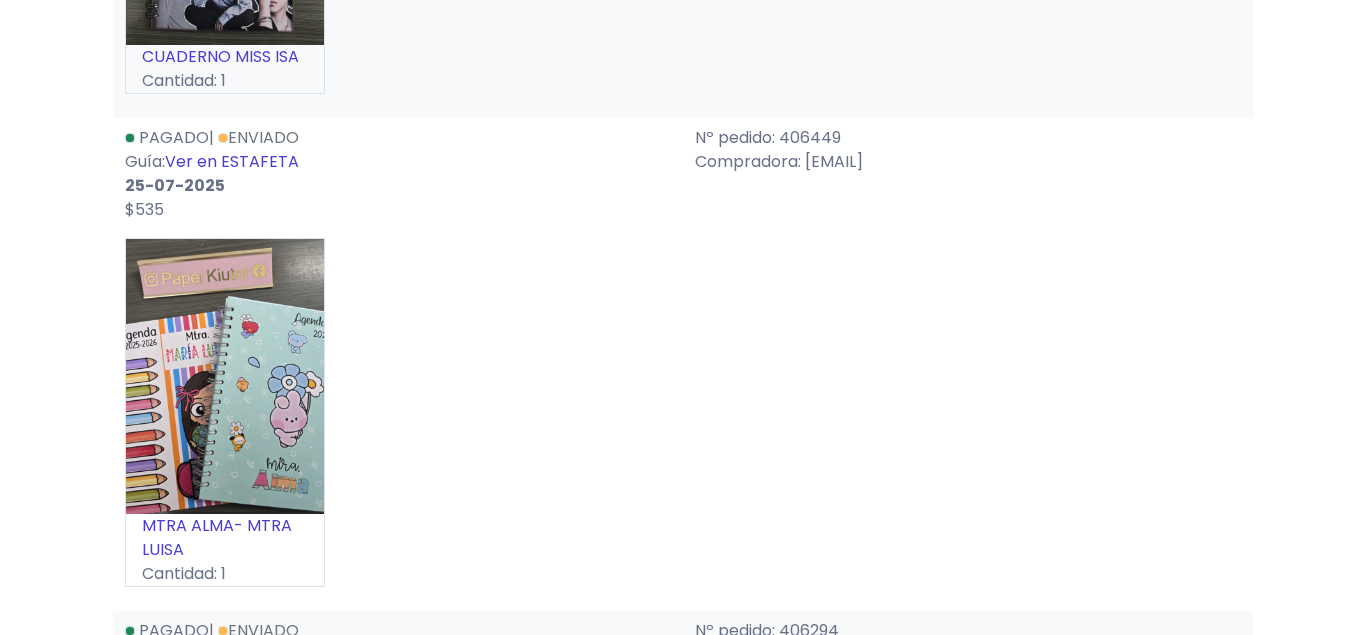 click on "Ver en ESTAFETA" at bounding box center (232, 161) 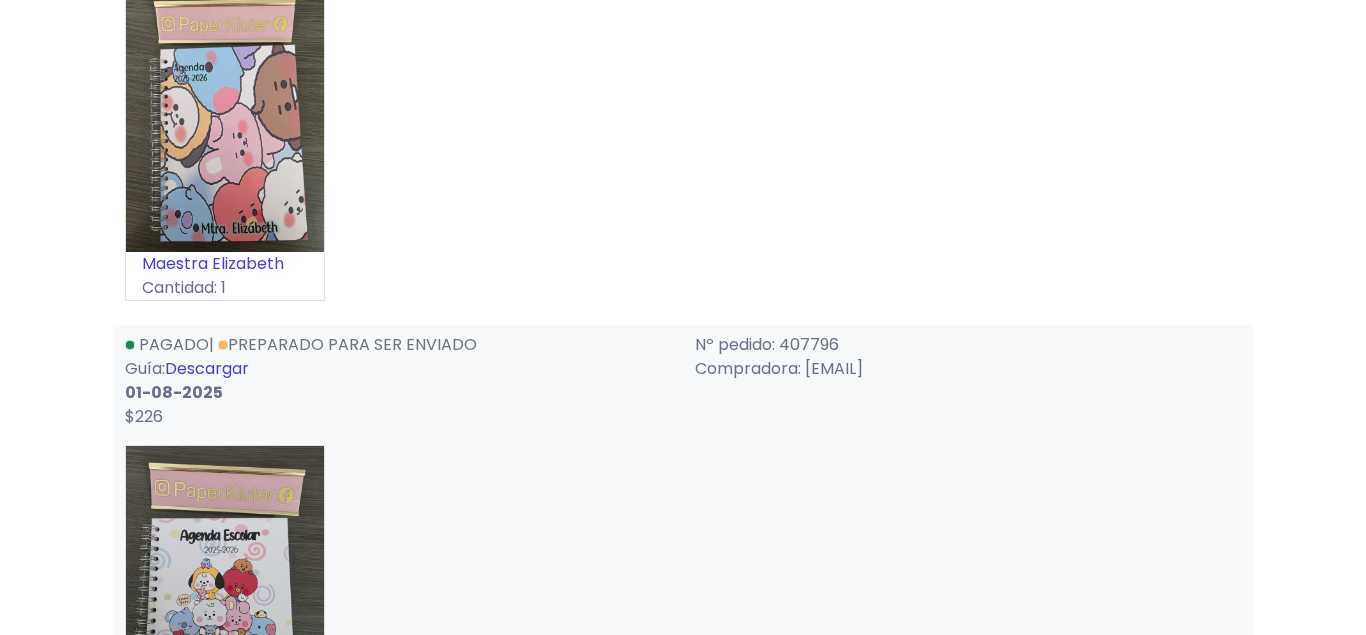 scroll, scrollTop: 0, scrollLeft: 0, axis: both 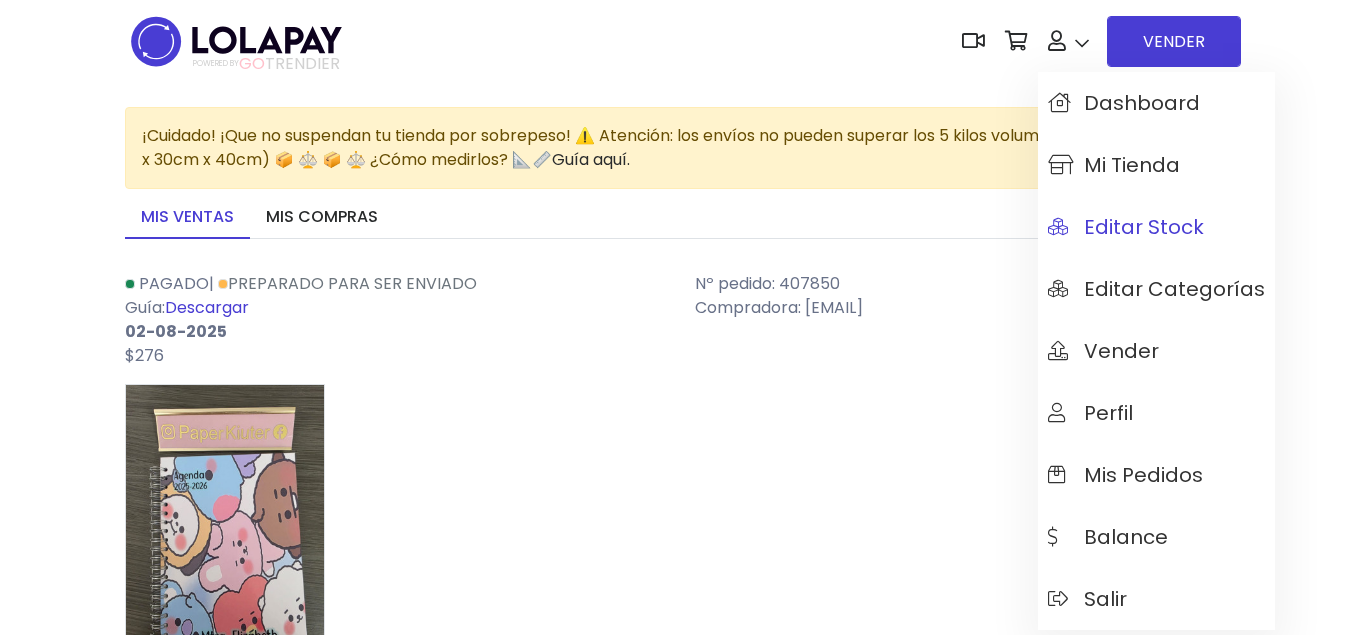 click on "Editar Stock" at bounding box center [1126, 227] 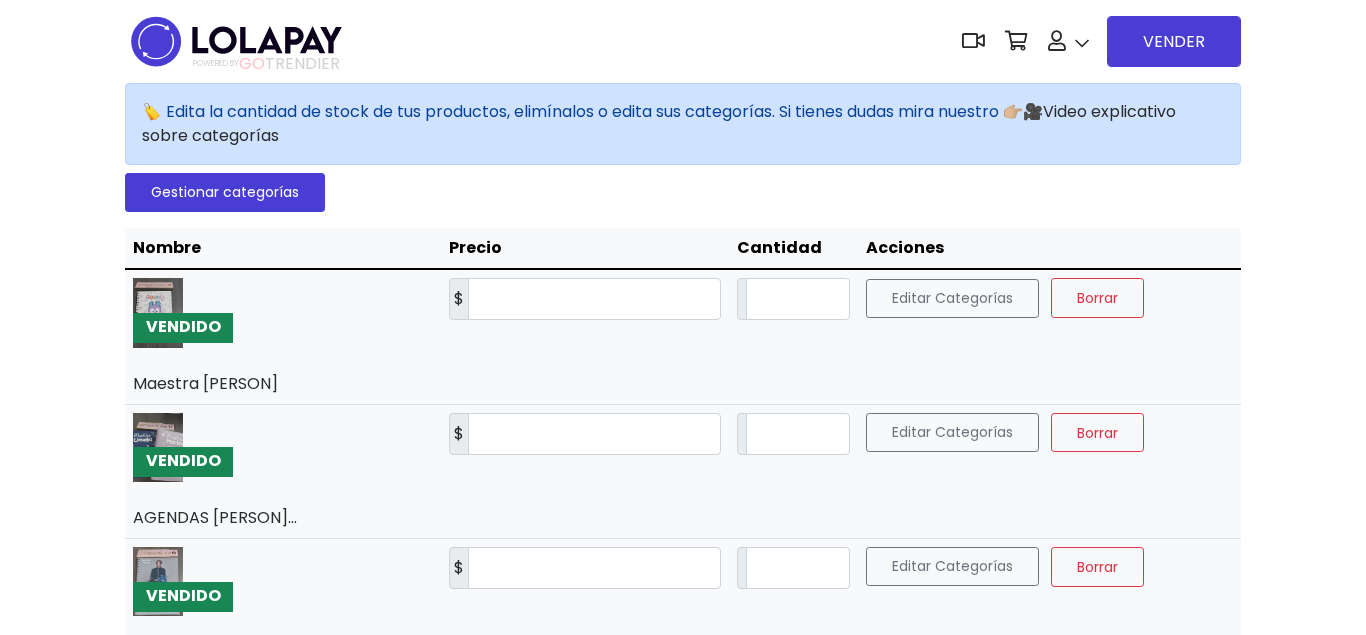 scroll, scrollTop: 816, scrollLeft: 0, axis: vertical 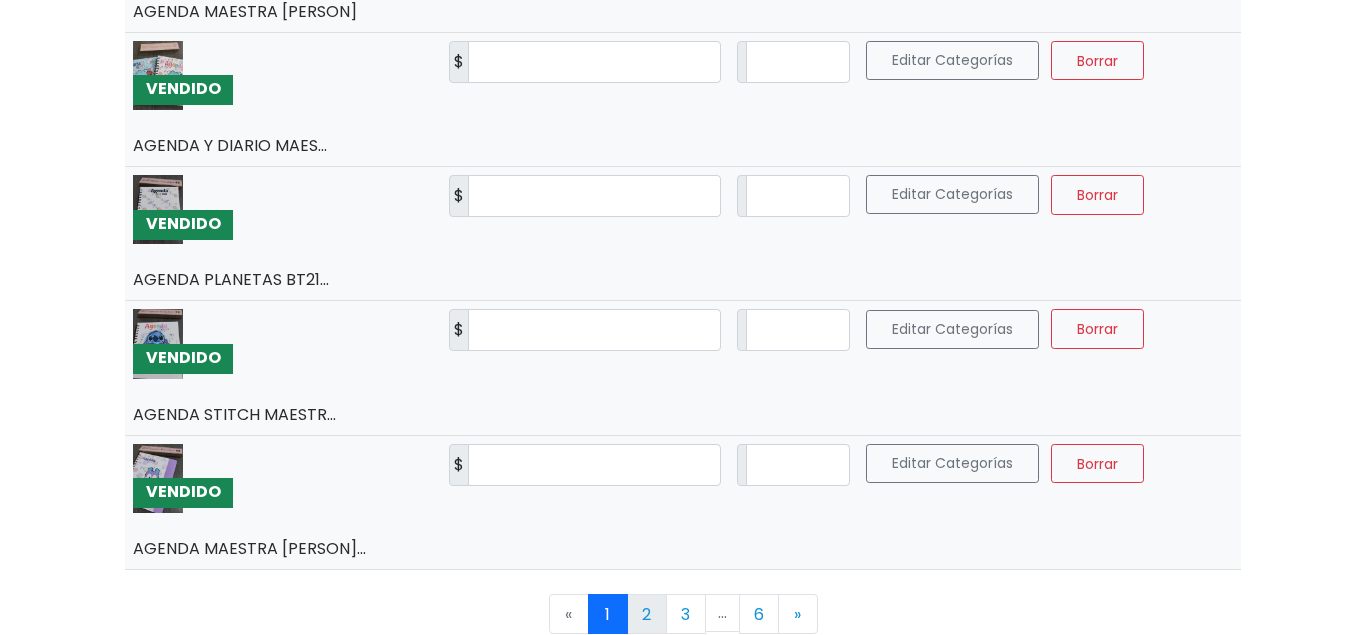 click on "2" at bounding box center (647, 614) 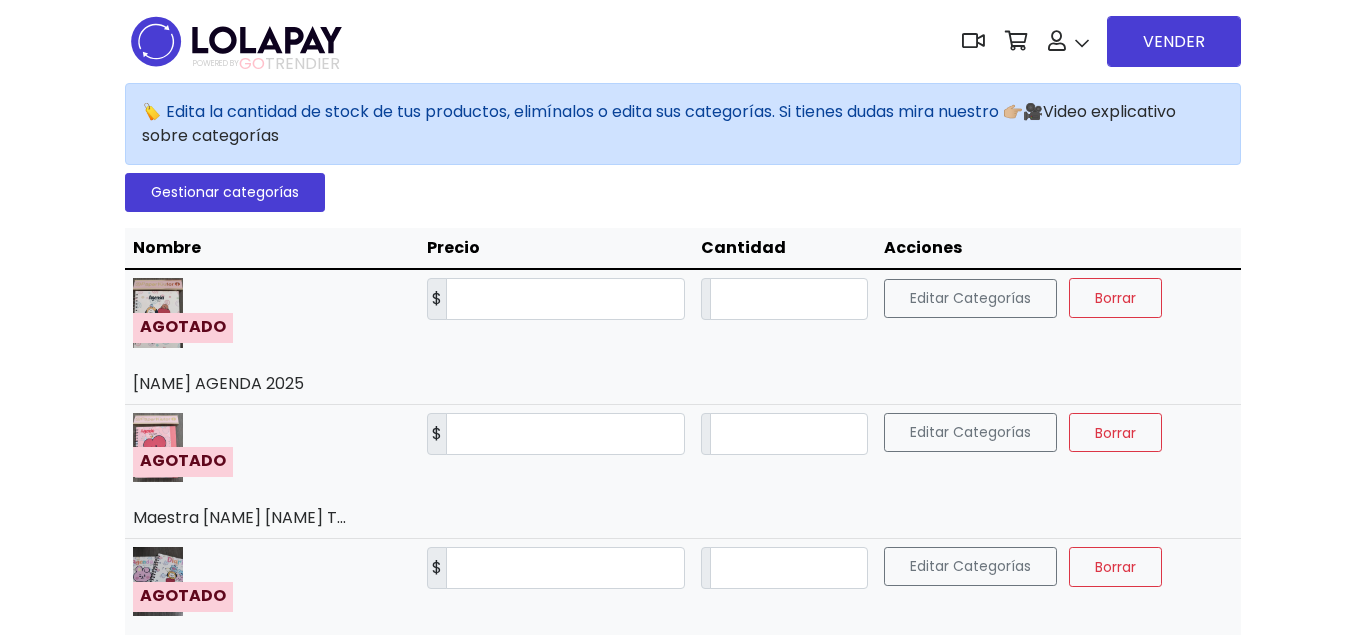 scroll, scrollTop: 0, scrollLeft: 0, axis: both 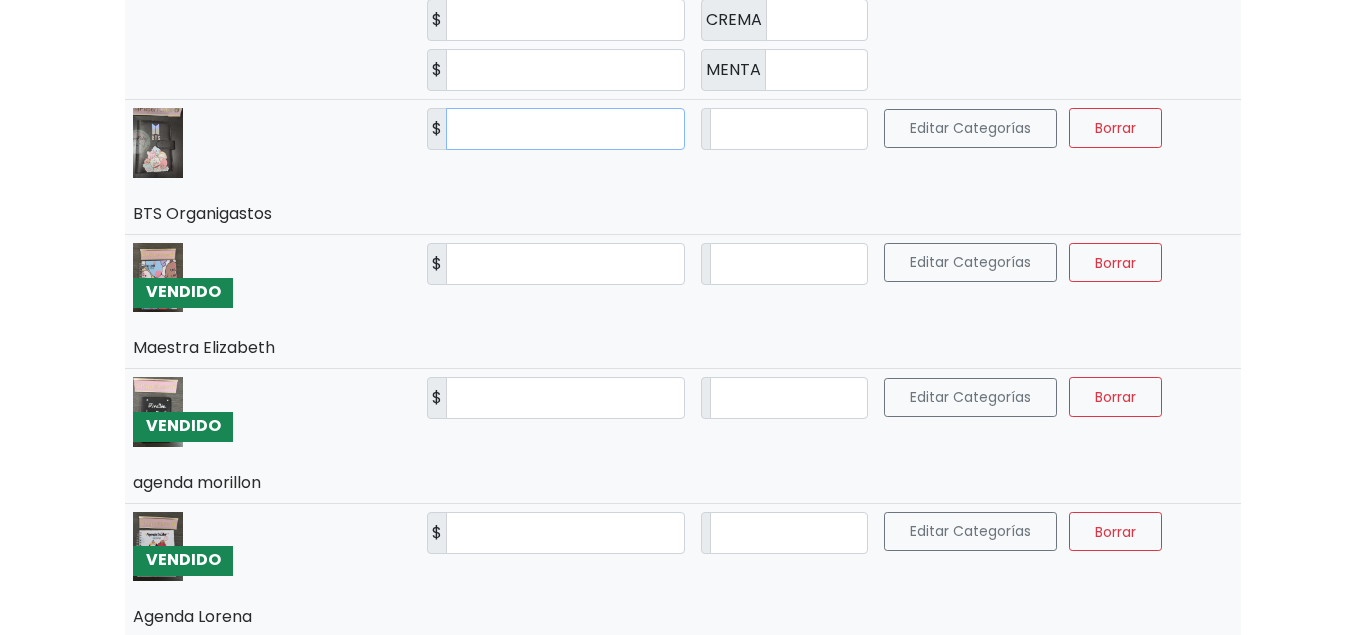 drag, startPoint x: 540, startPoint y: 134, endPoint x: 364, endPoint y: 137, distance: 176.02557 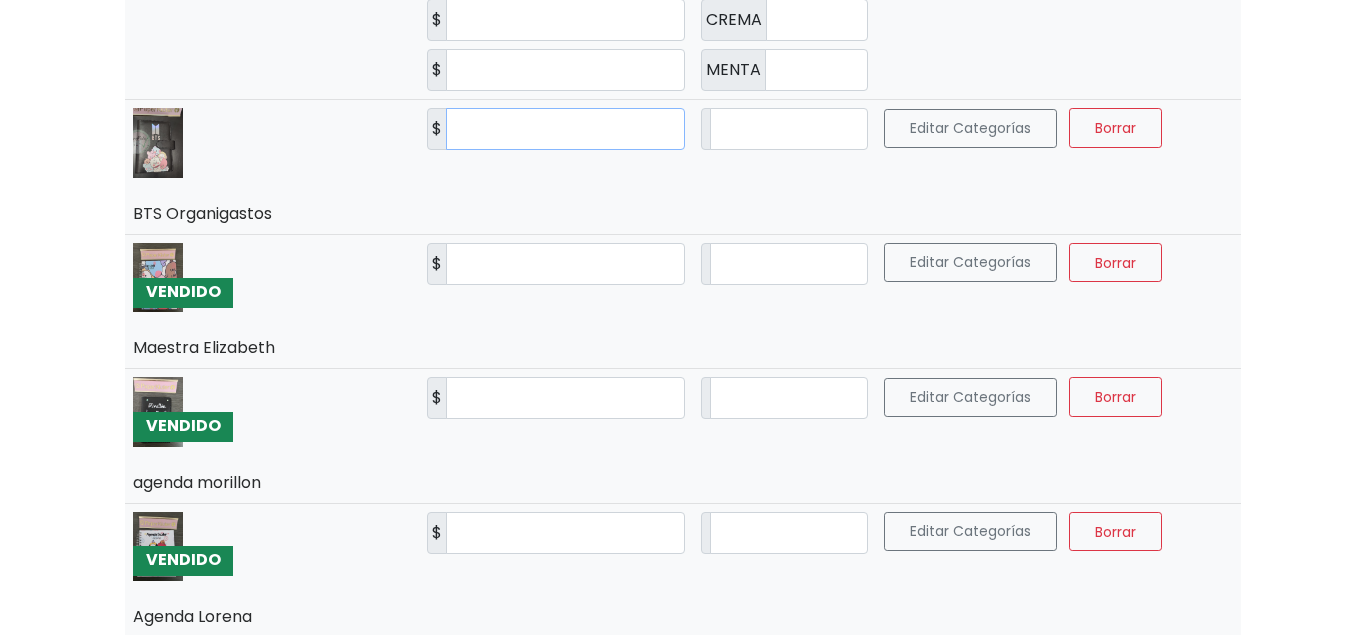 type on "*" 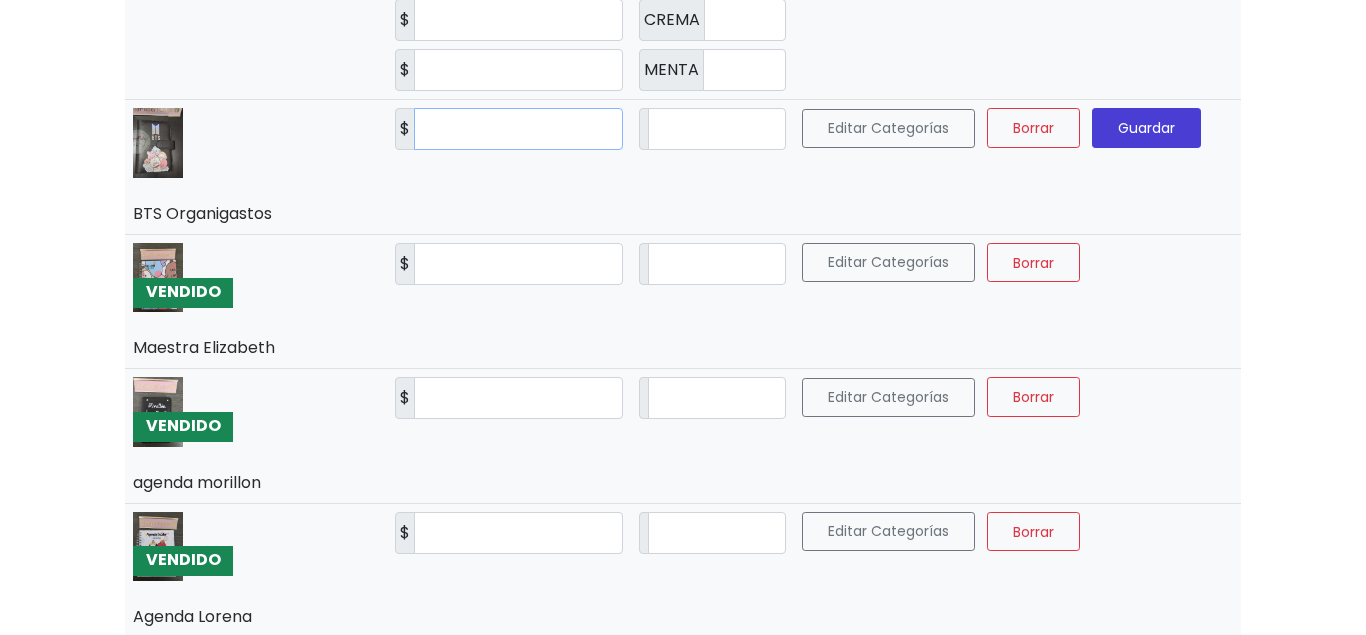 type on "***" 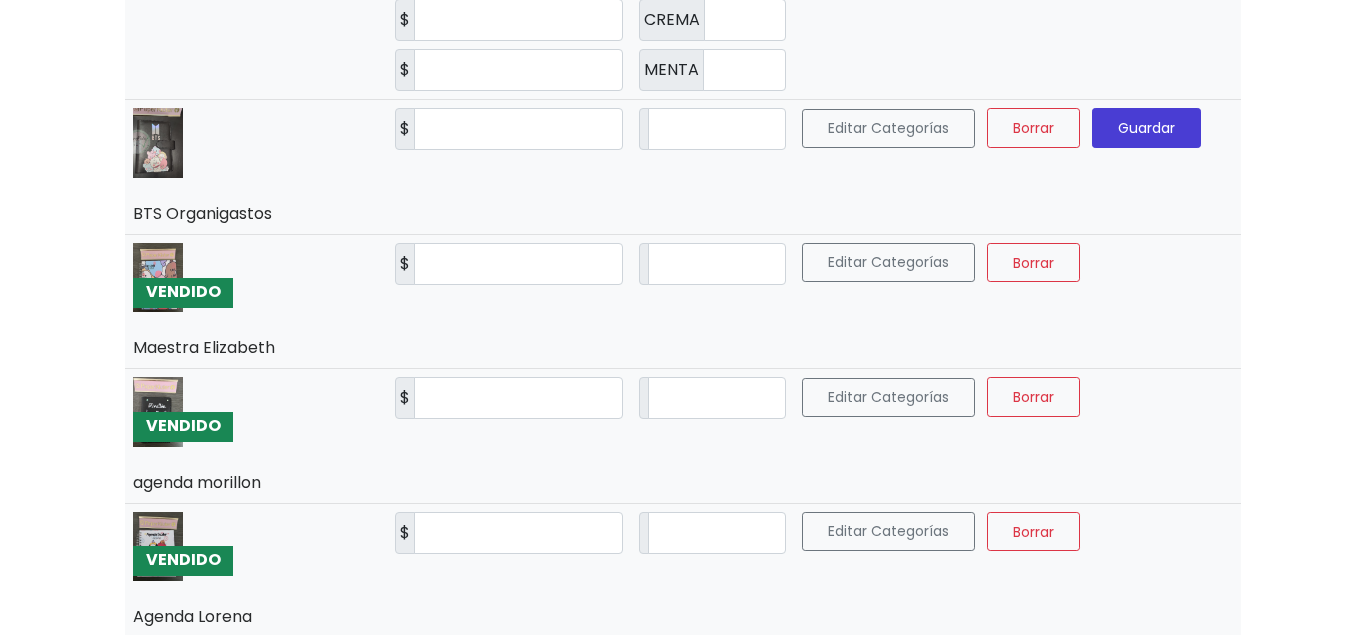 click on "Guardar" at bounding box center [1146, 128] 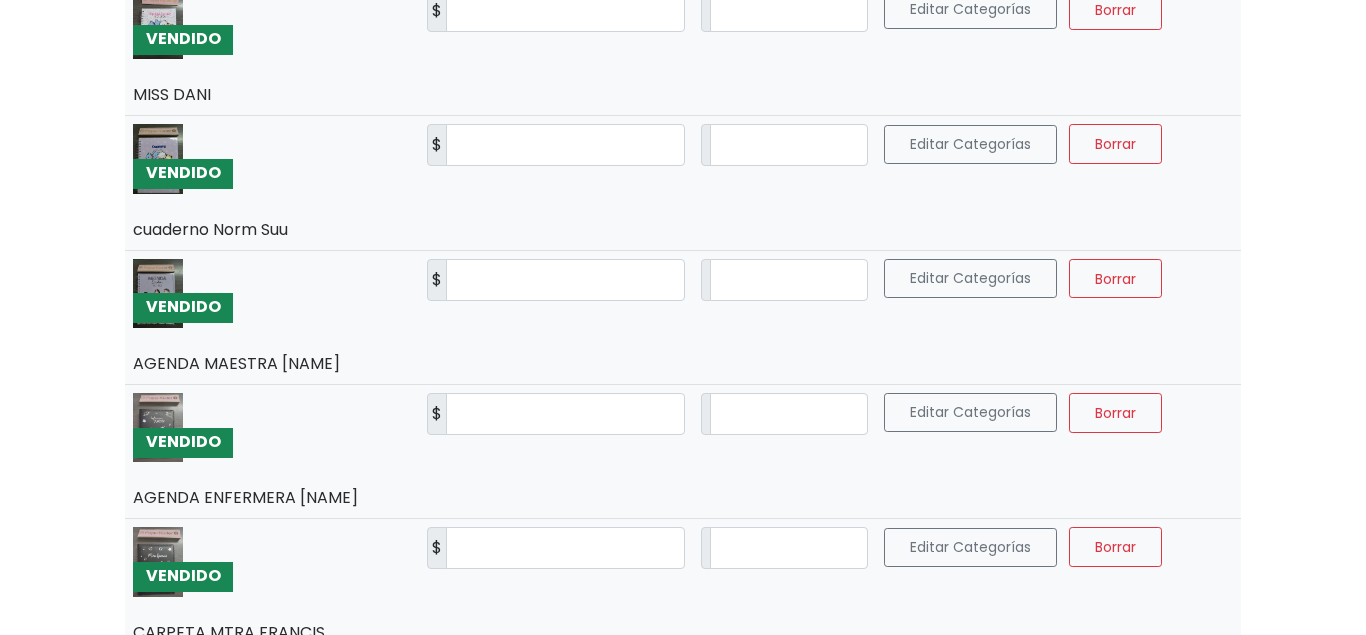 scroll, scrollTop: 3189, scrollLeft: 0, axis: vertical 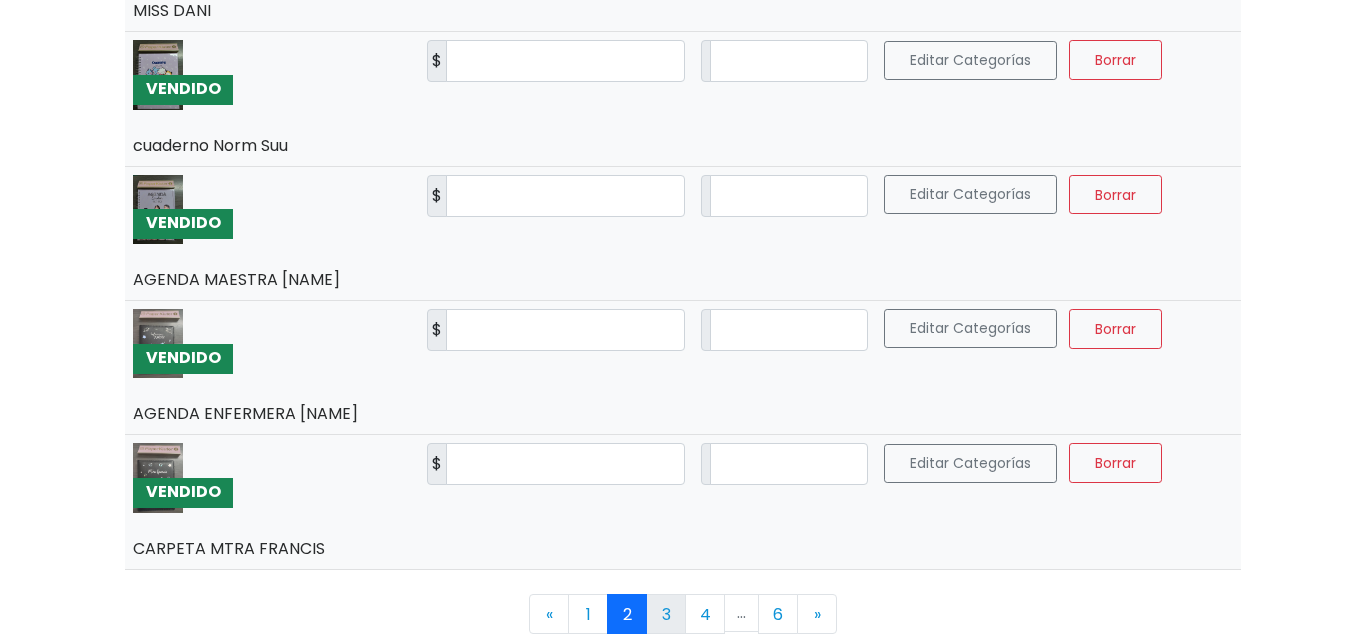 click on "3" at bounding box center (666, 614) 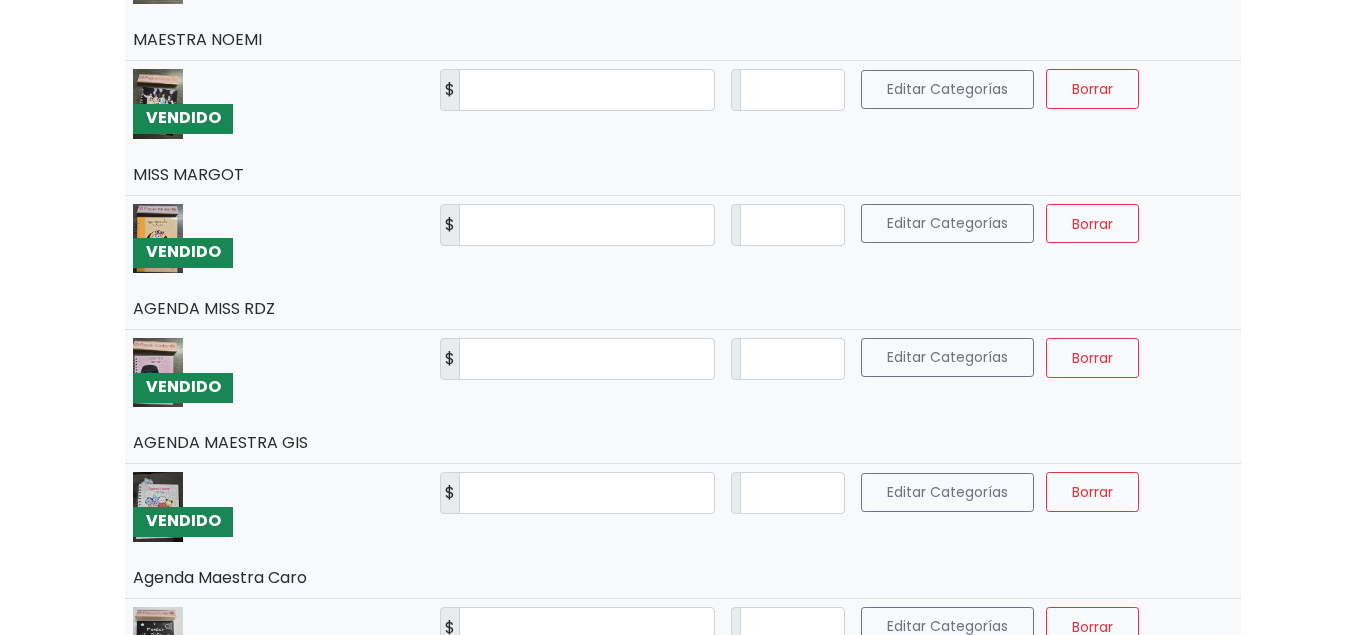 scroll, scrollTop: 612, scrollLeft: 0, axis: vertical 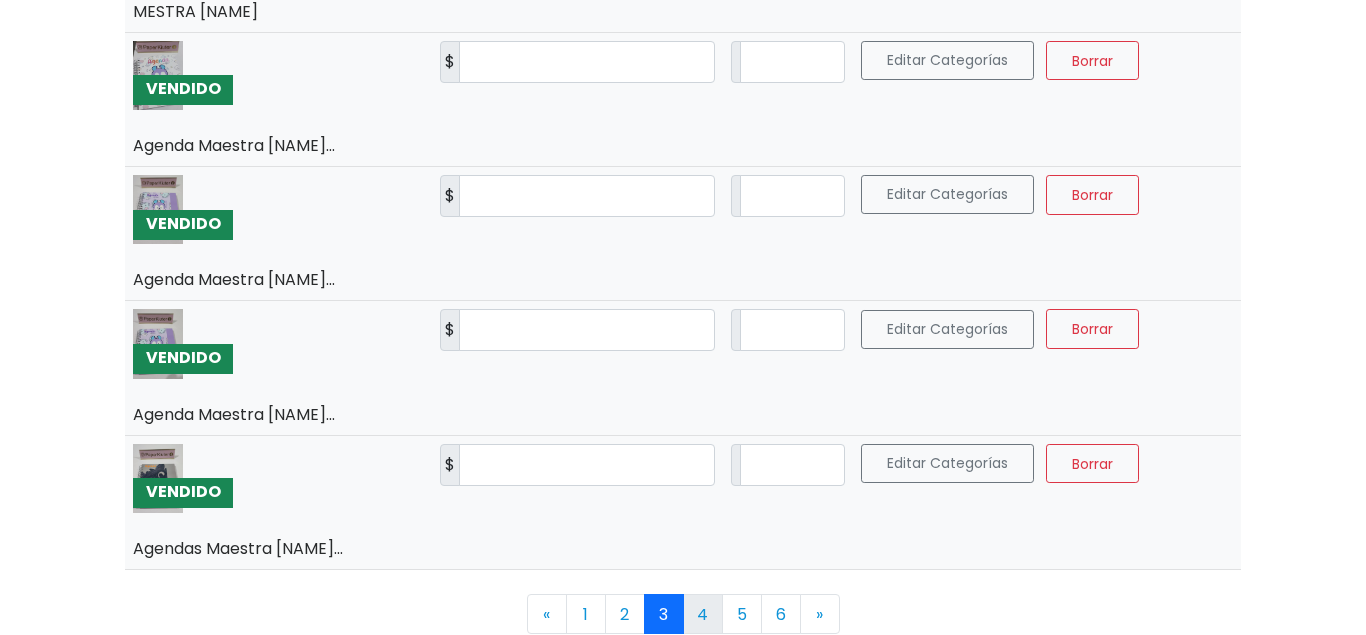 click on "4" at bounding box center (703, 614) 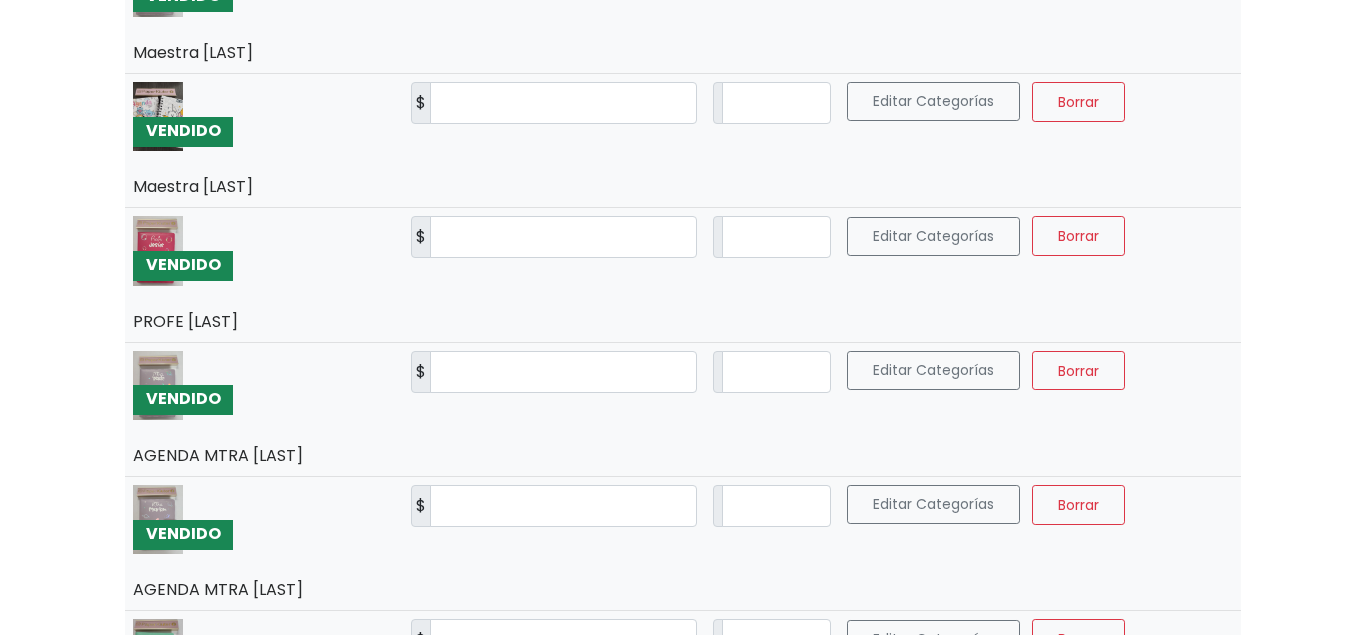scroll, scrollTop: 2346, scrollLeft: 0, axis: vertical 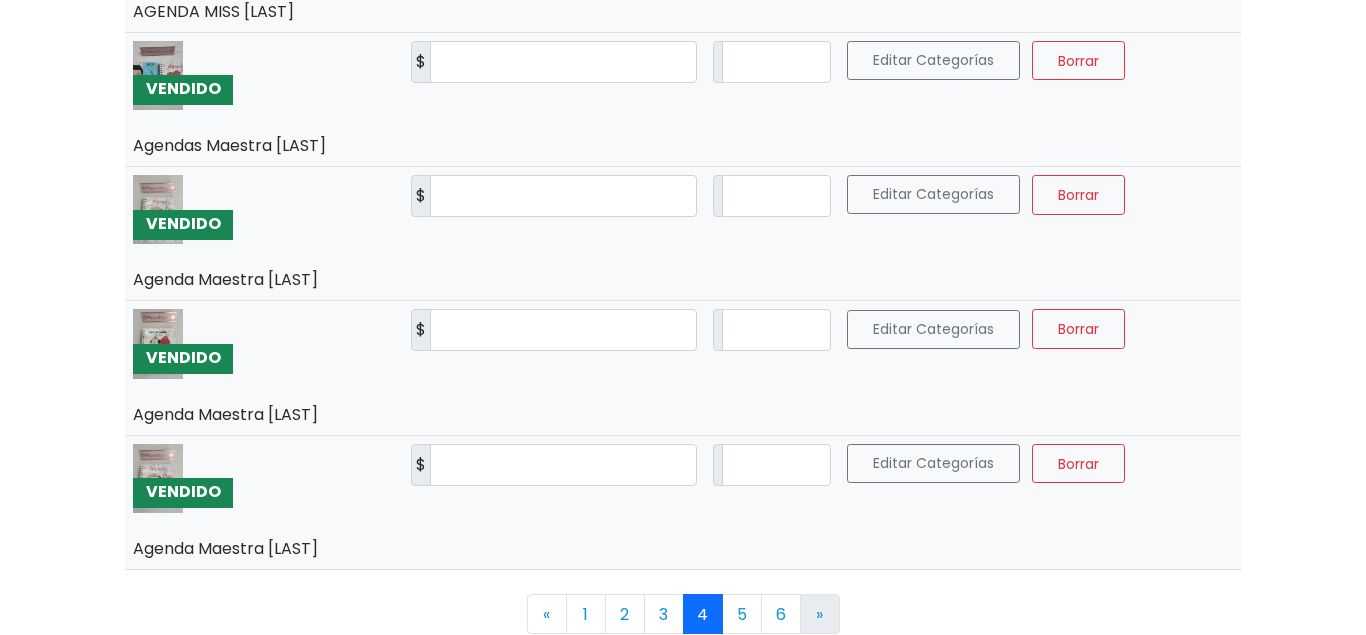 click on "«
Previous
1
2
3
4
5
6
»
Next" at bounding box center [683, 614] 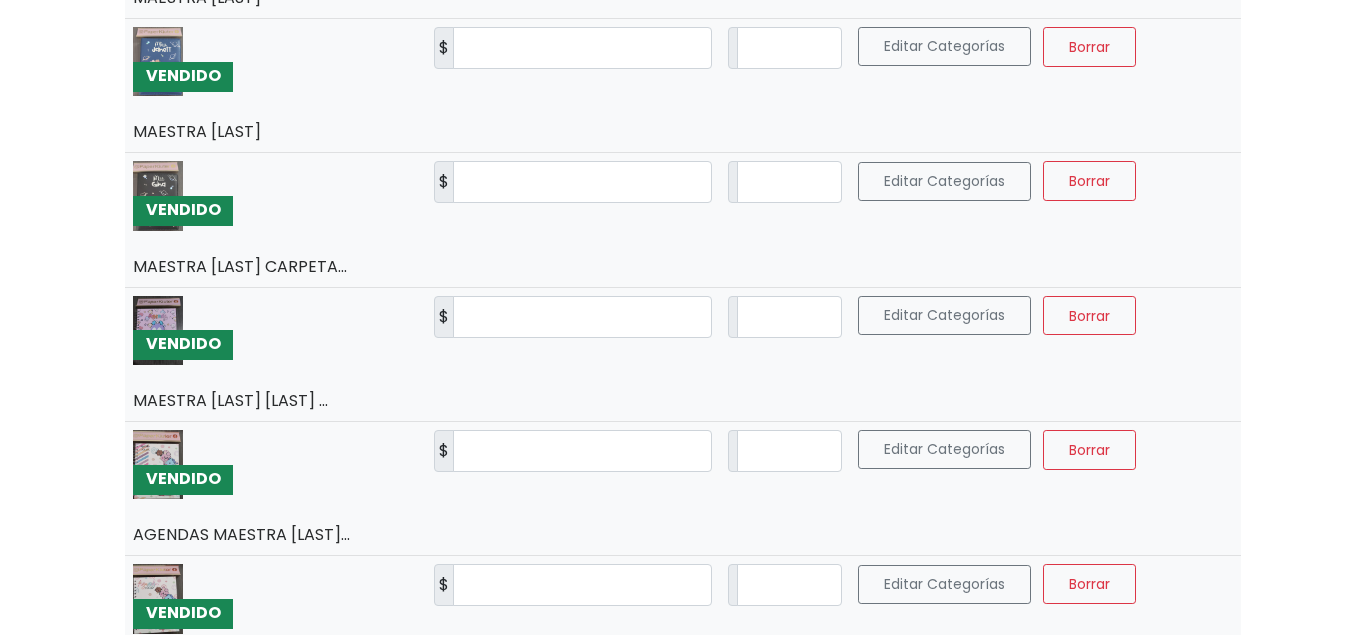 scroll, scrollTop: 1326, scrollLeft: 0, axis: vertical 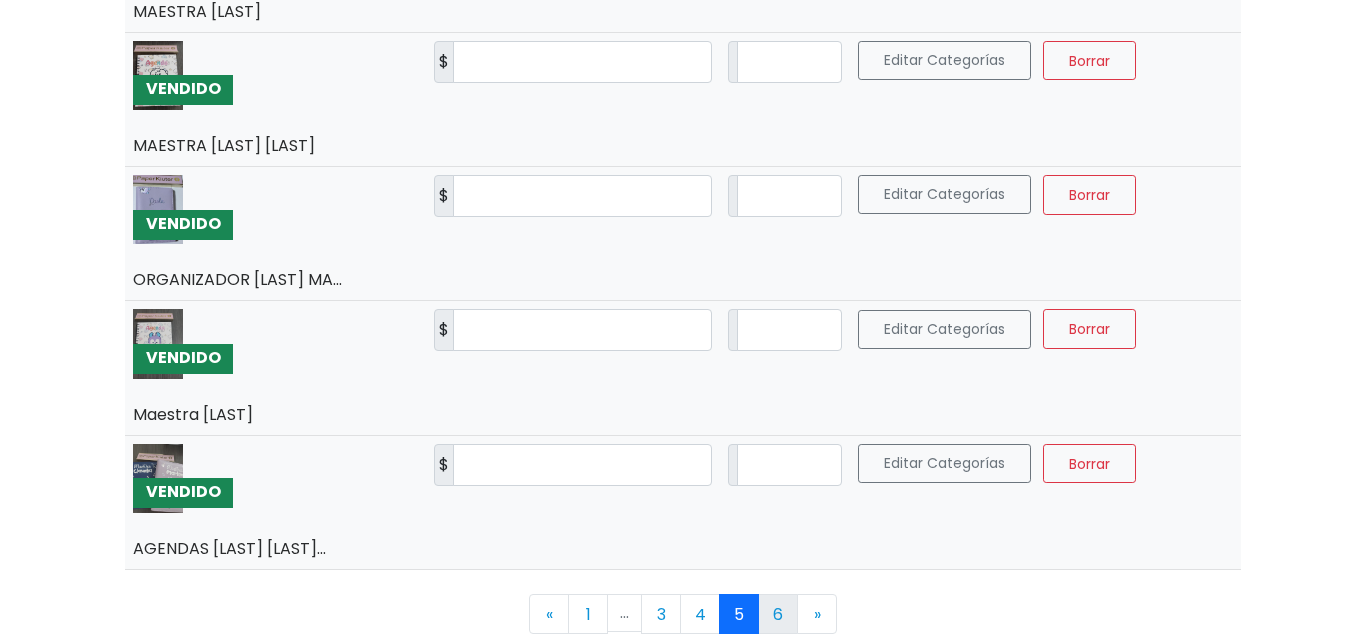 click on "6" at bounding box center [778, 614] 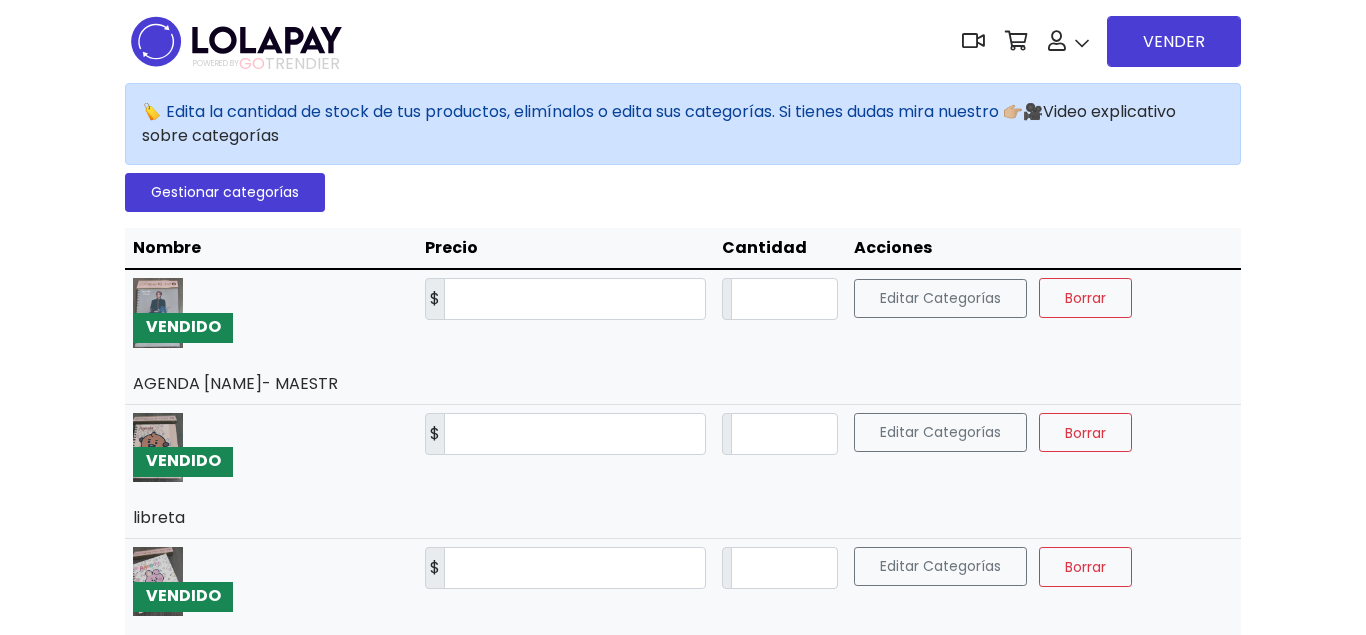 scroll, scrollTop: 0, scrollLeft: 0, axis: both 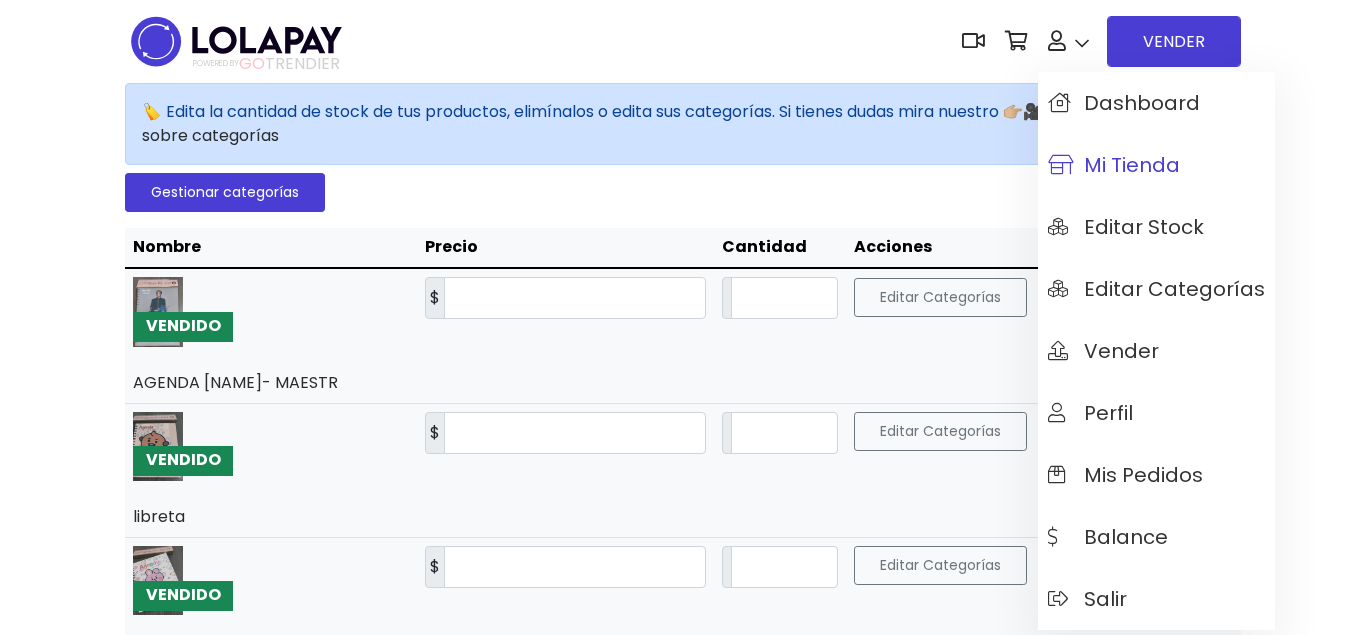 click on "Mi tienda" at bounding box center [1156, 165] 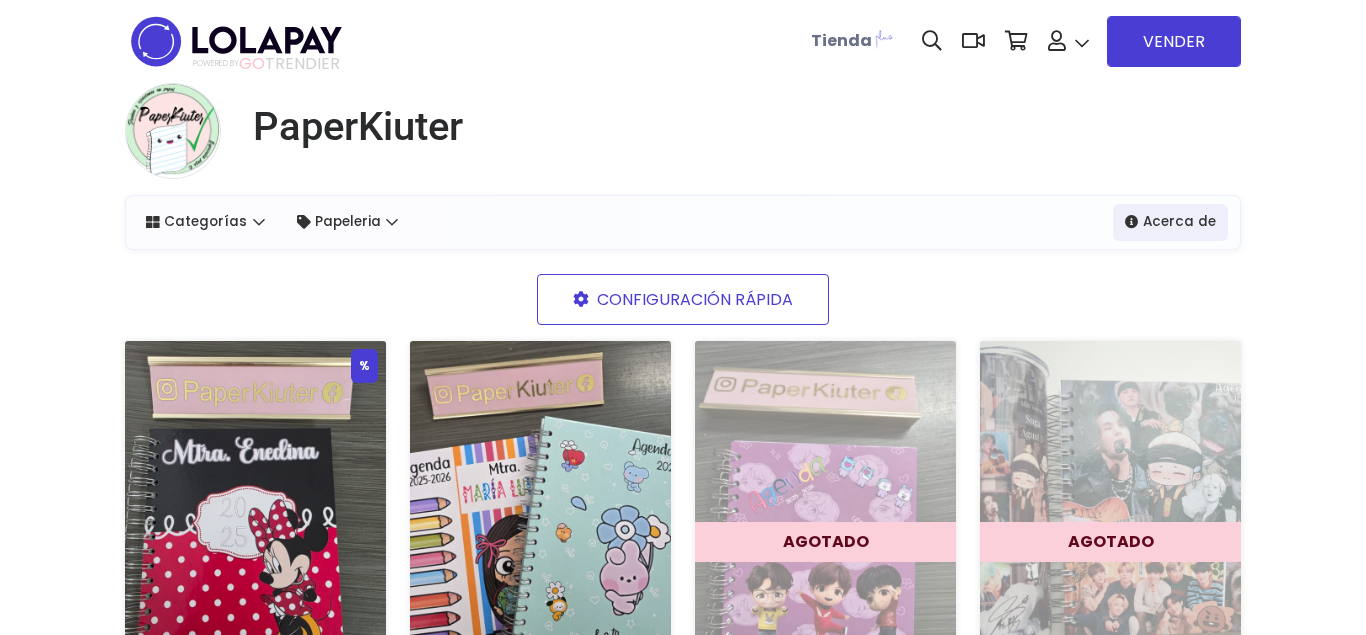 scroll, scrollTop: 204, scrollLeft: 0, axis: vertical 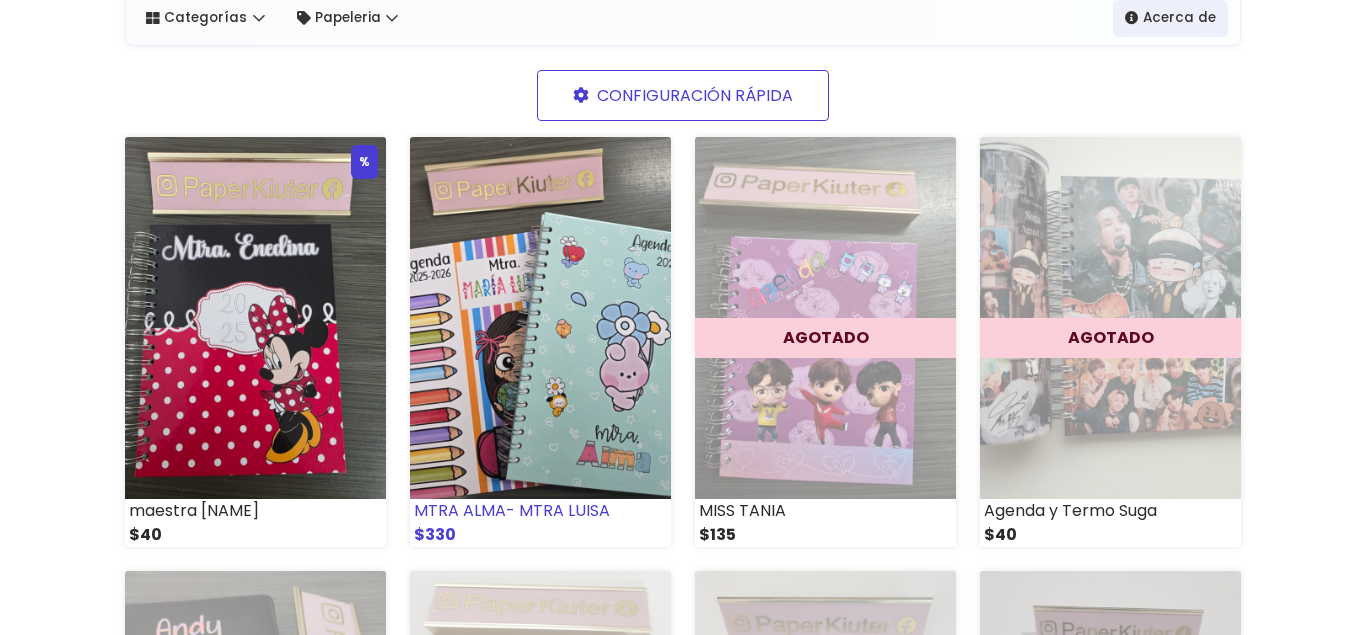click at bounding box center [540, 318] 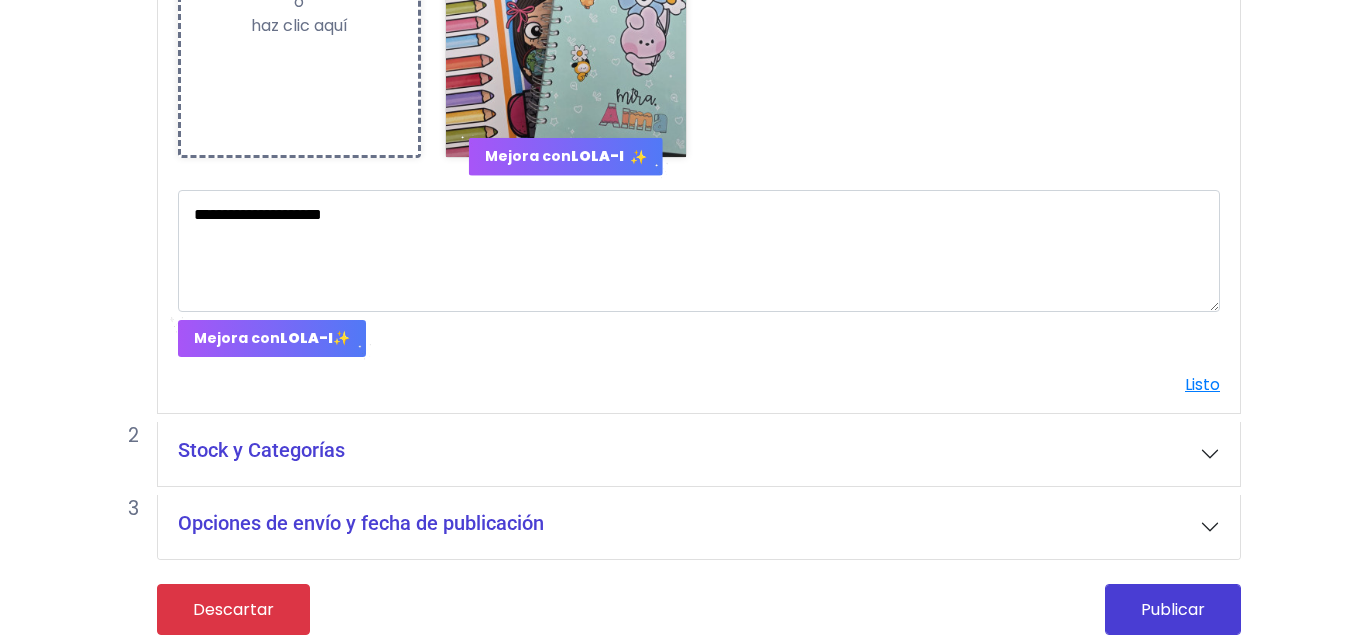 scroll, scrollTop: 612, scrollLeft: 0, axis: vertical 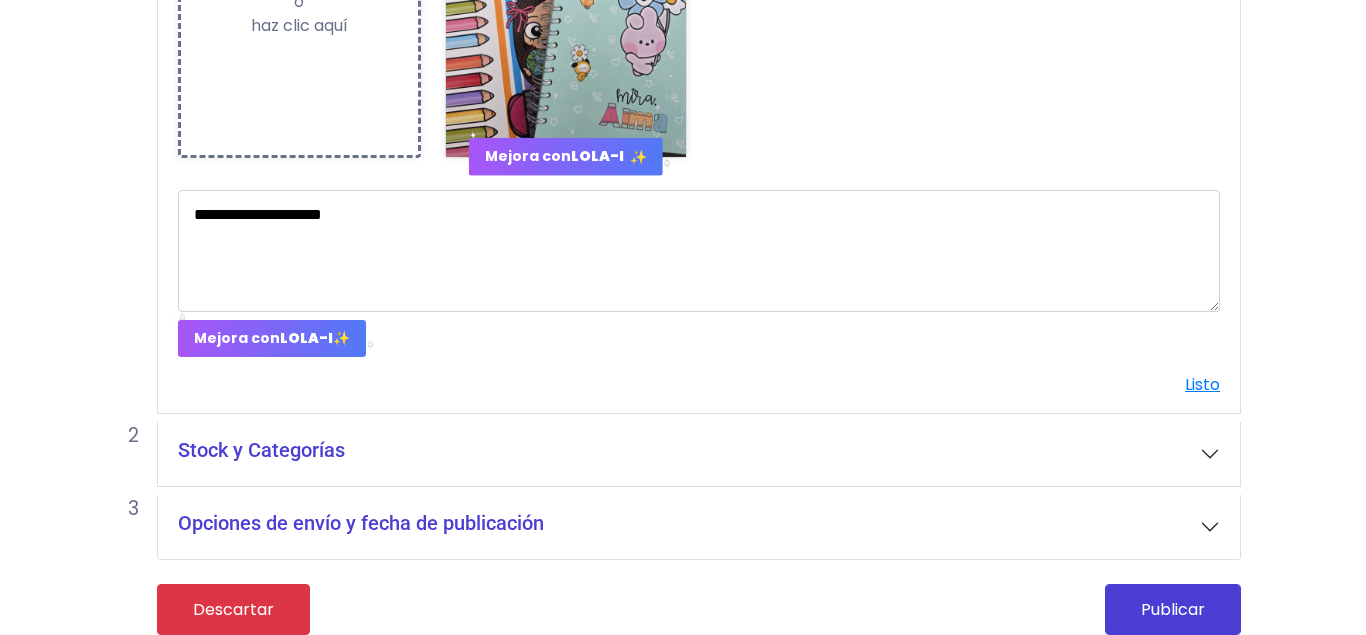 click on "Stock y Categorías" at bounding box center (699, 454) 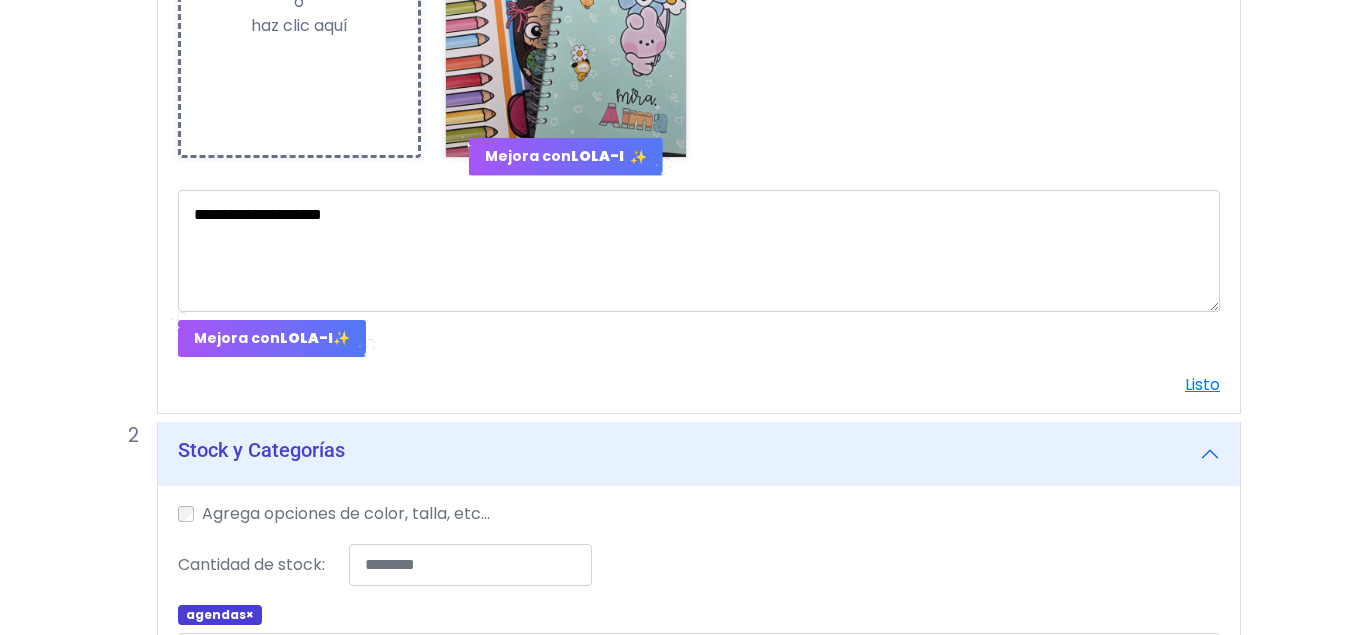 scroll, scrollTop: 918, scrollLeft: 0, axis: vertical 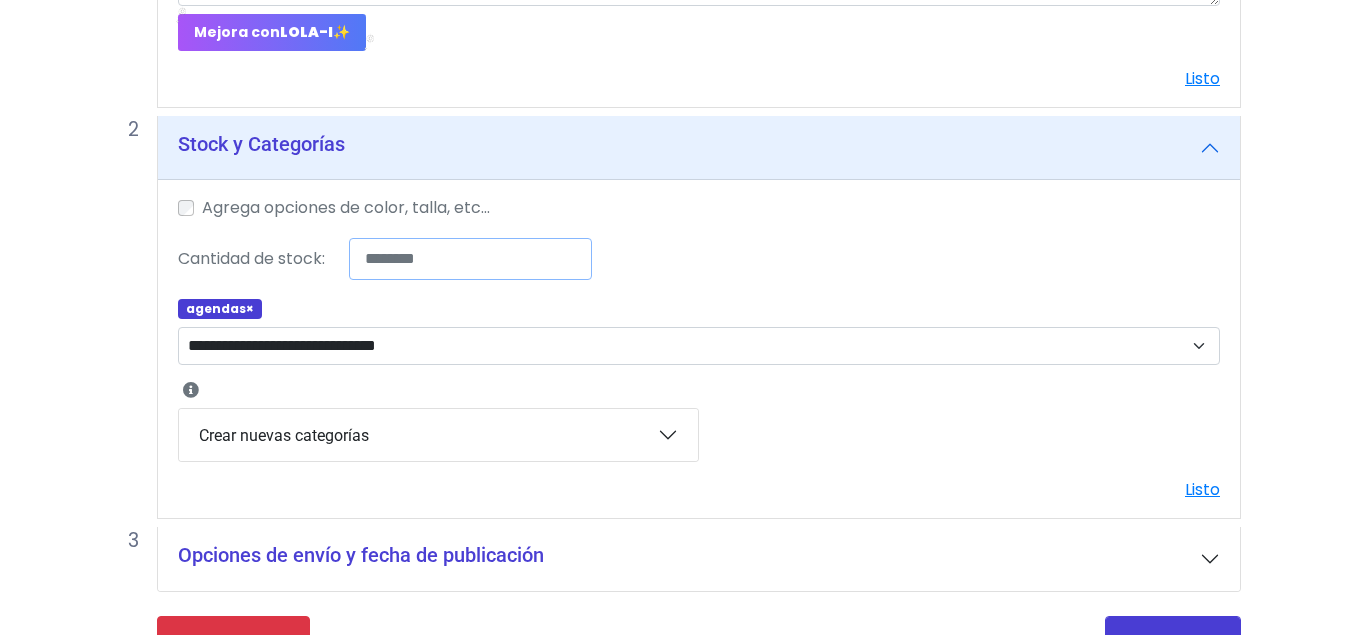 click on "*" at bounding box center (470, 259) 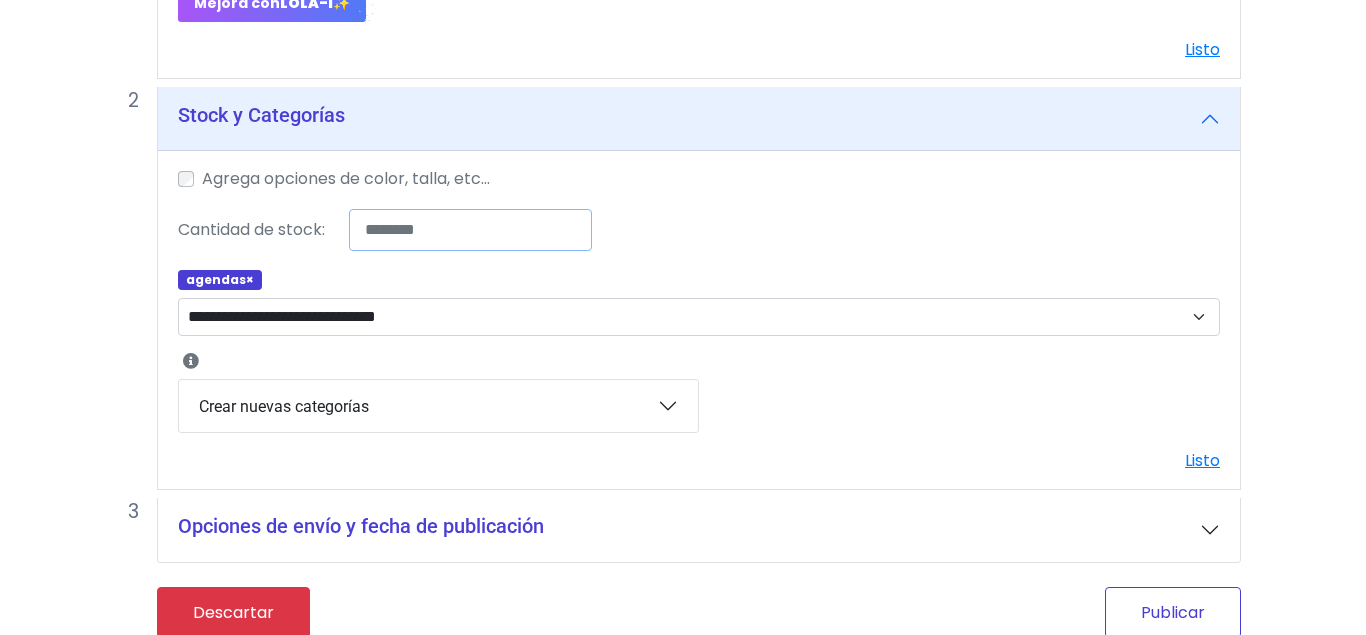scroll, scrollTop: 970, scrollLeft: 0, axis: vertical 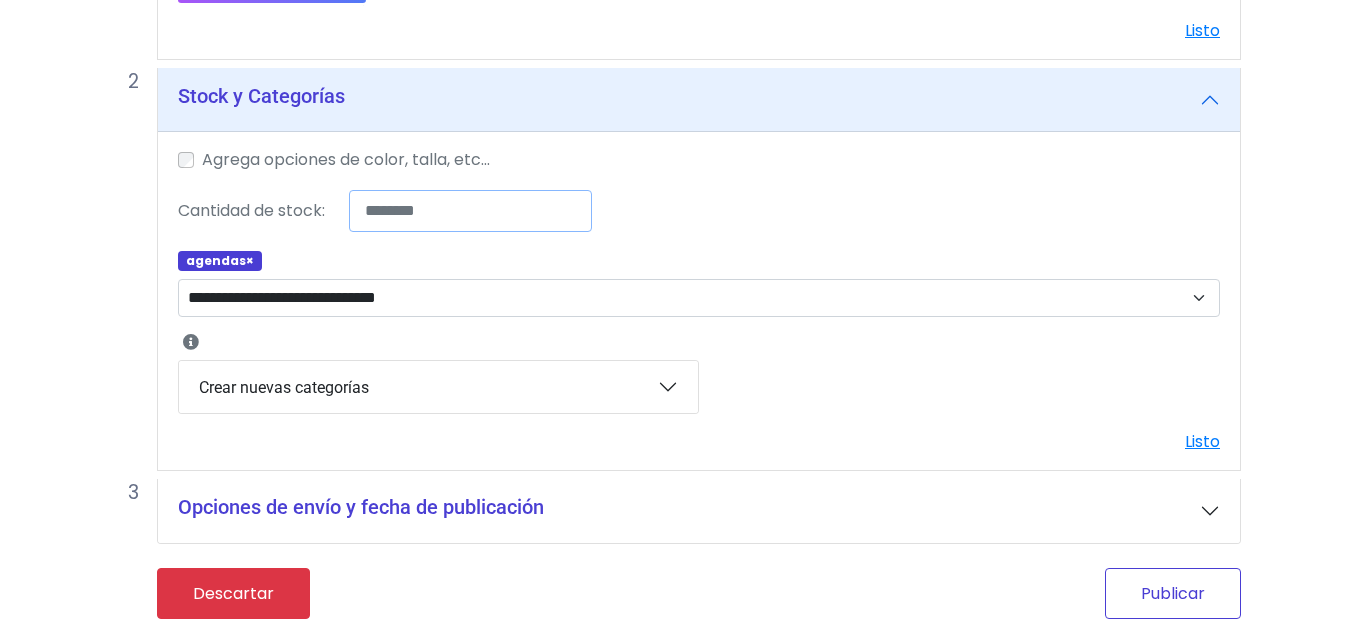 type on "*" 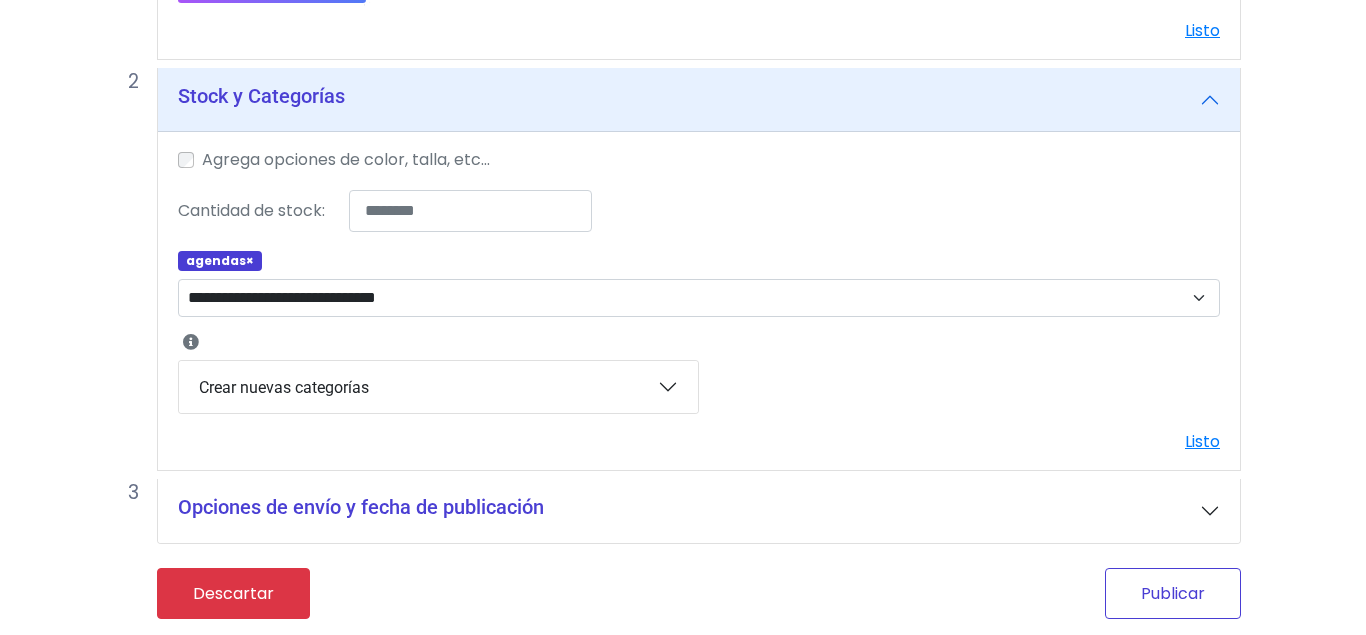 click on "Publicar" at bounding box center [1173, 593] 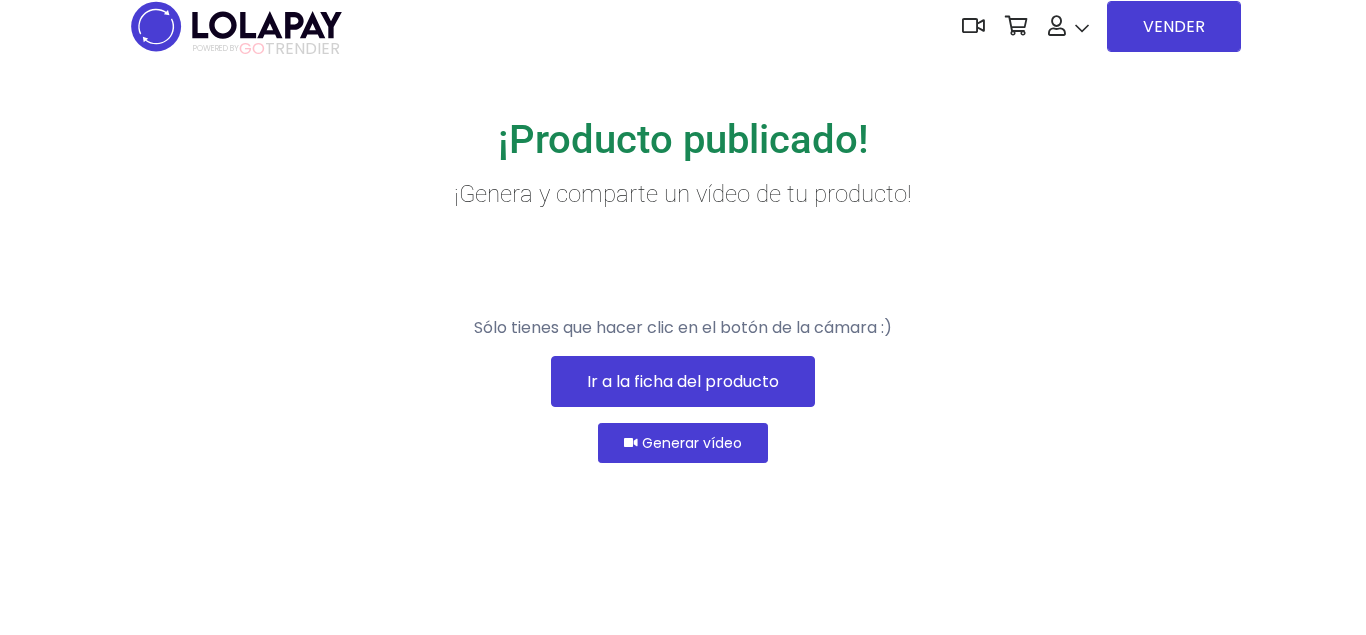 scroll, scrollTop: 72, scrollLeft: 0, axis: vertical 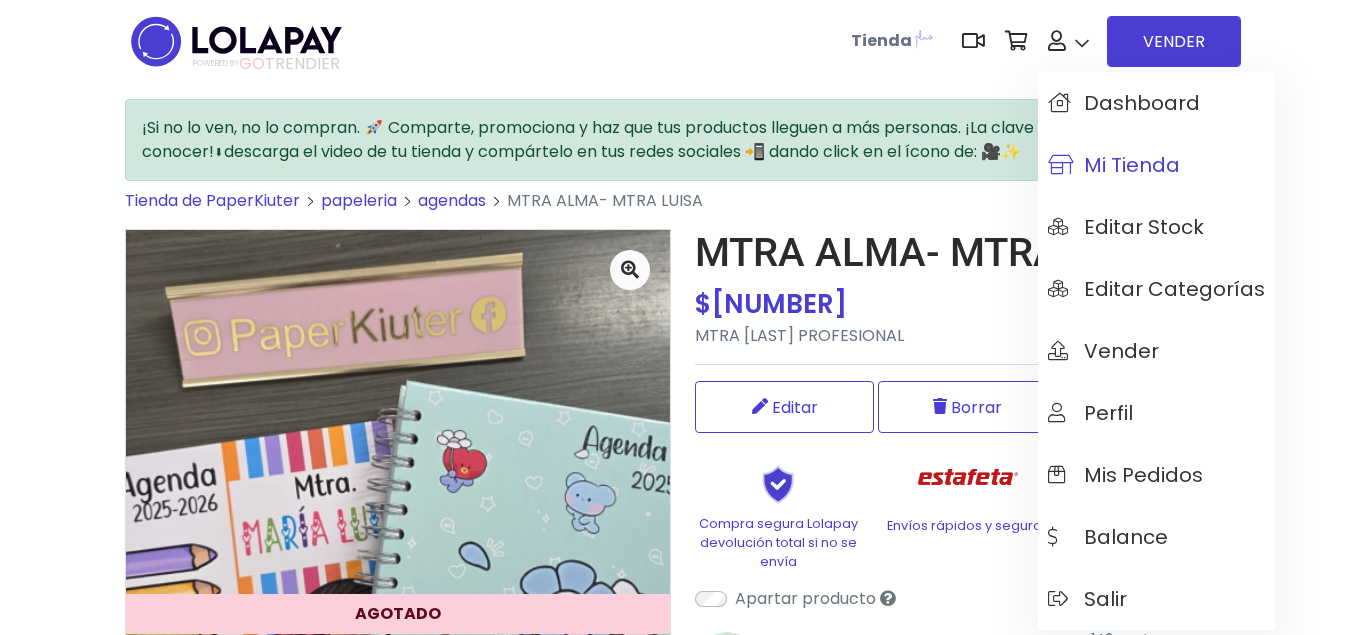 click on "Mi tienda" at bounding box center [1156, 165] 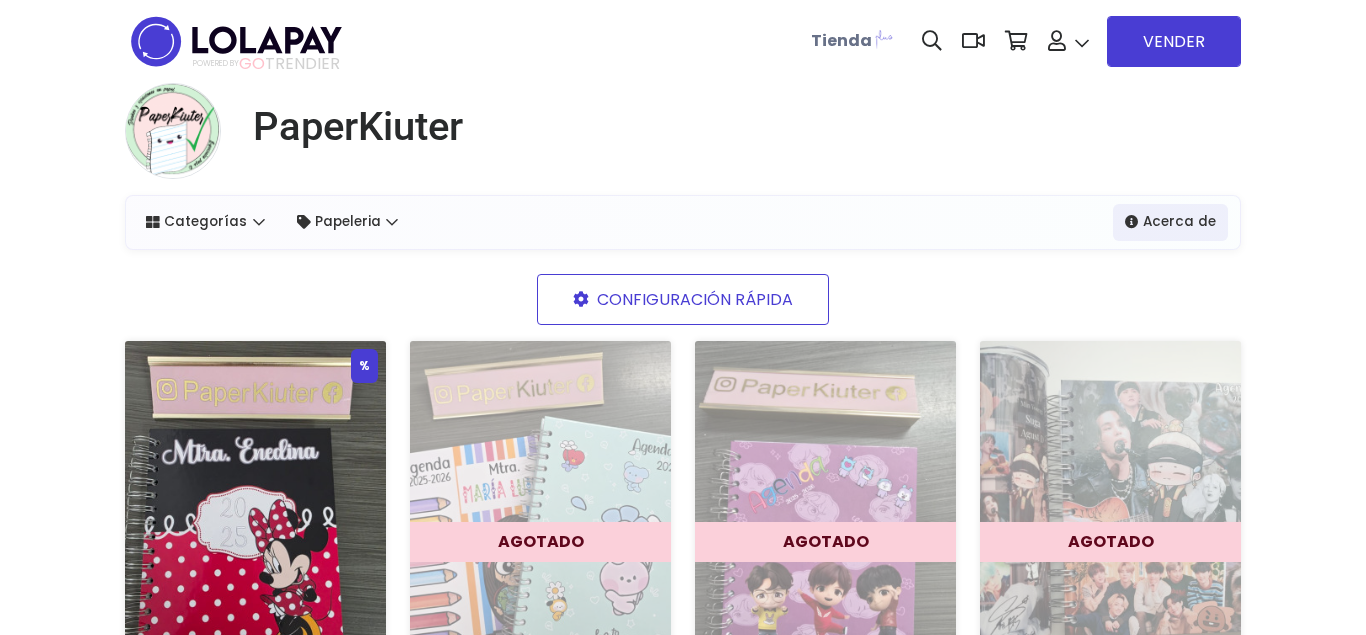 scroll, scrollTop: 0, scrollLeft: 0, axis: both 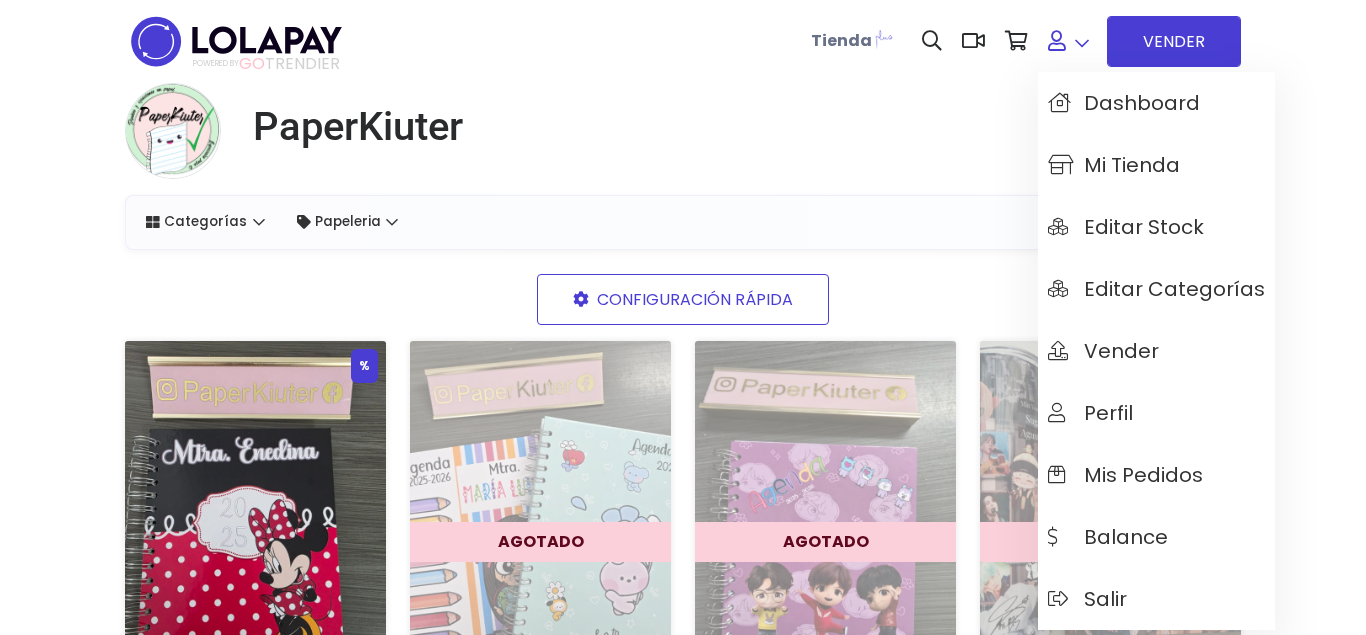 click at bounding box center (1068, 41) 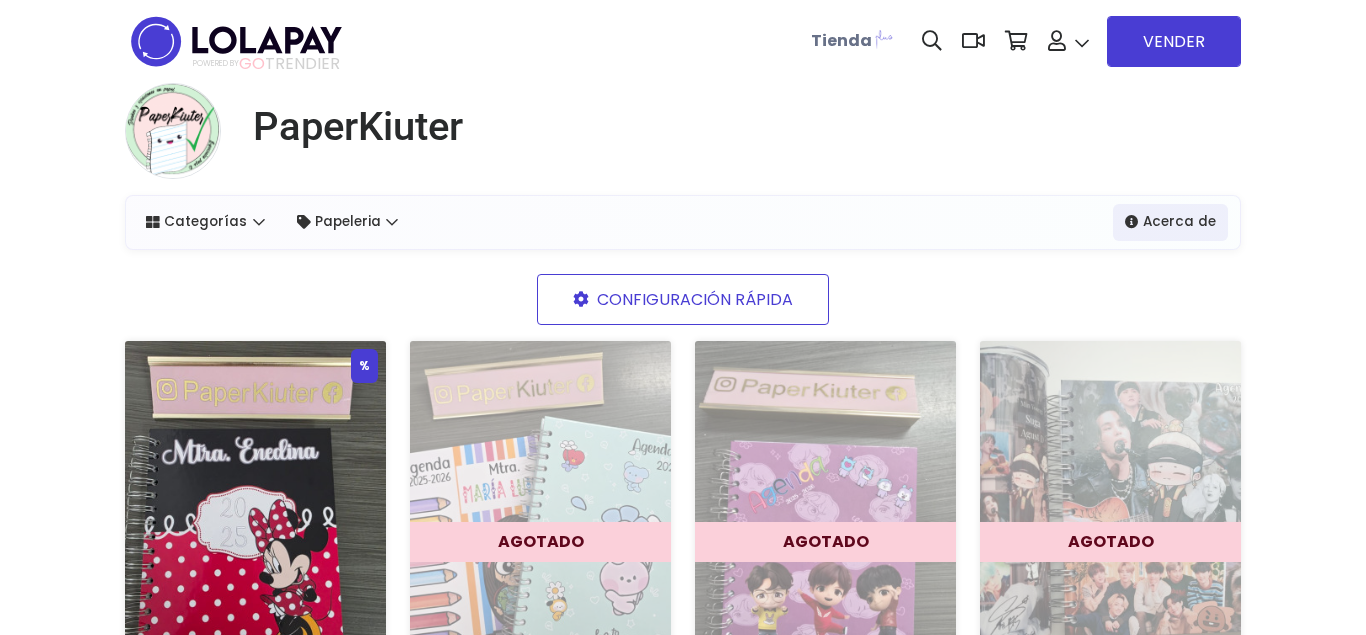 click on "POWERED BY  GO TRENDIER
Dashboard" at bounding box center (683, 41) 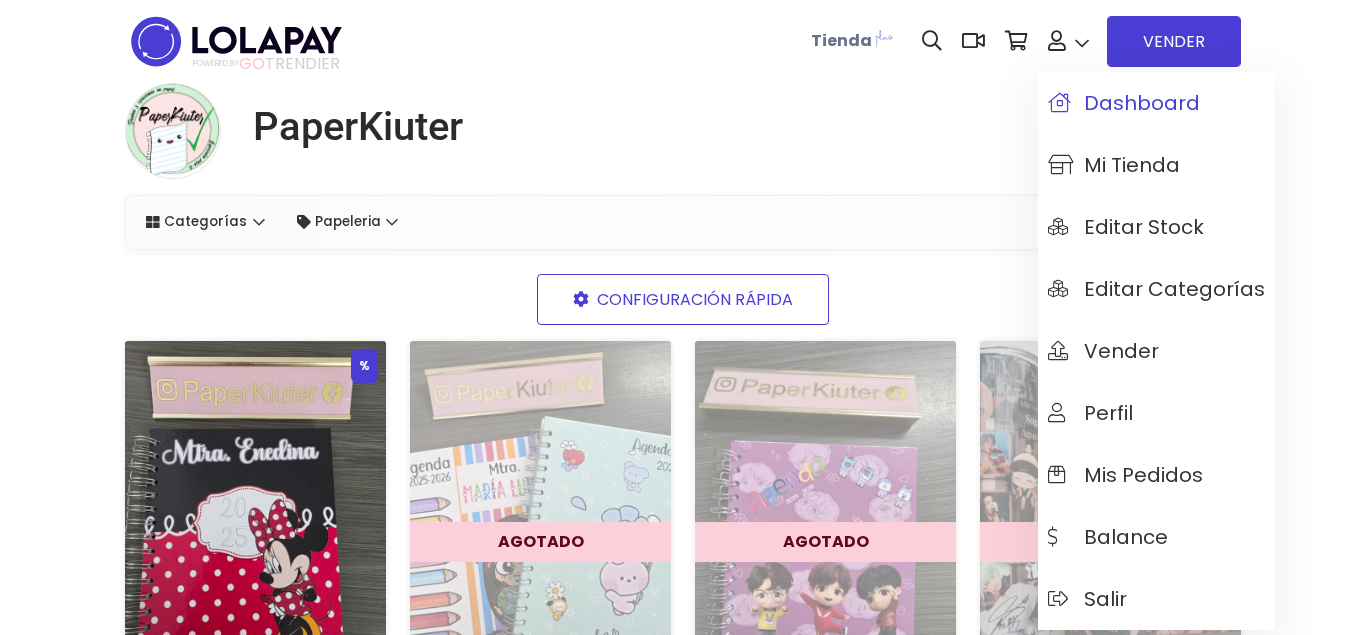 click on "Dashboard" at bounding box center [1124, 103] 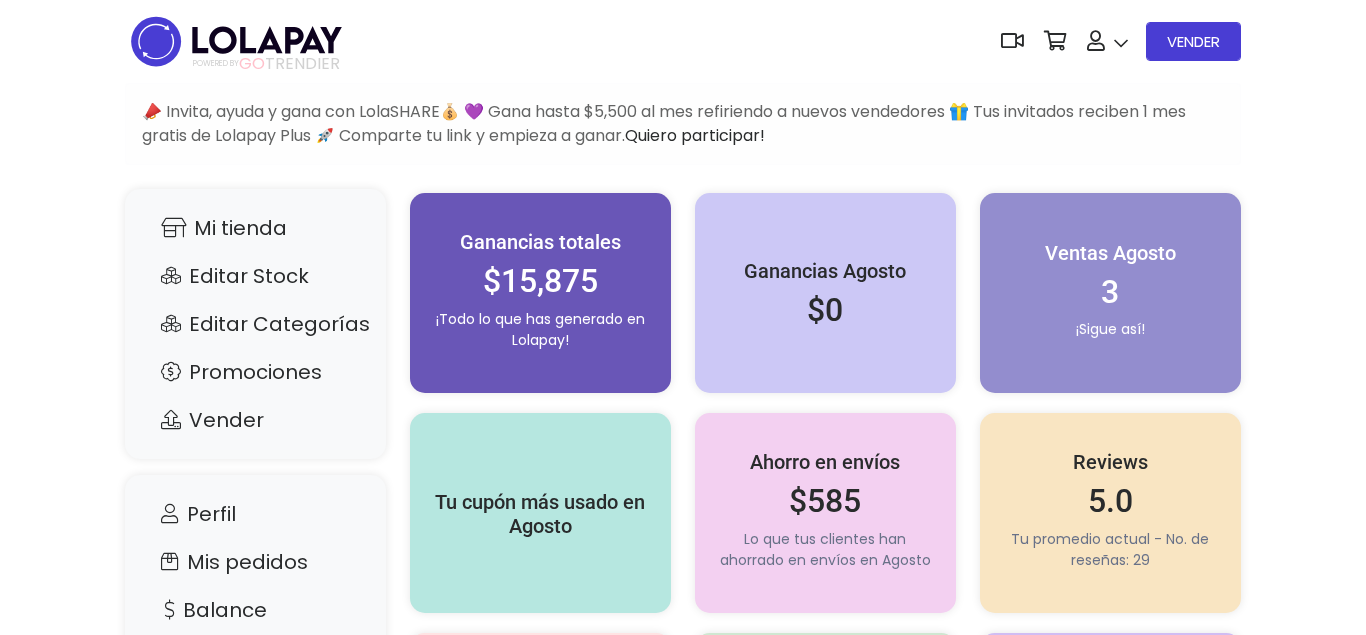 scroll, scrollTop: 204, scrollLeft: 0, axis: vertical 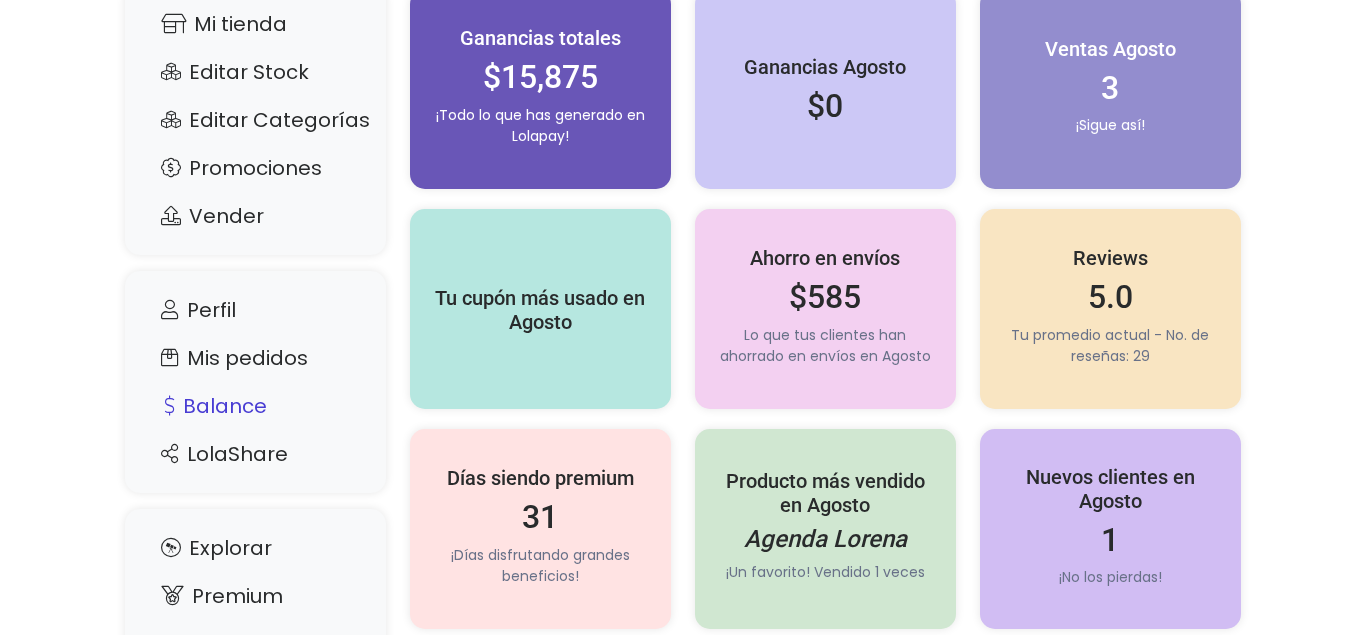 click on "Balance" at bounding box center [255, 406] 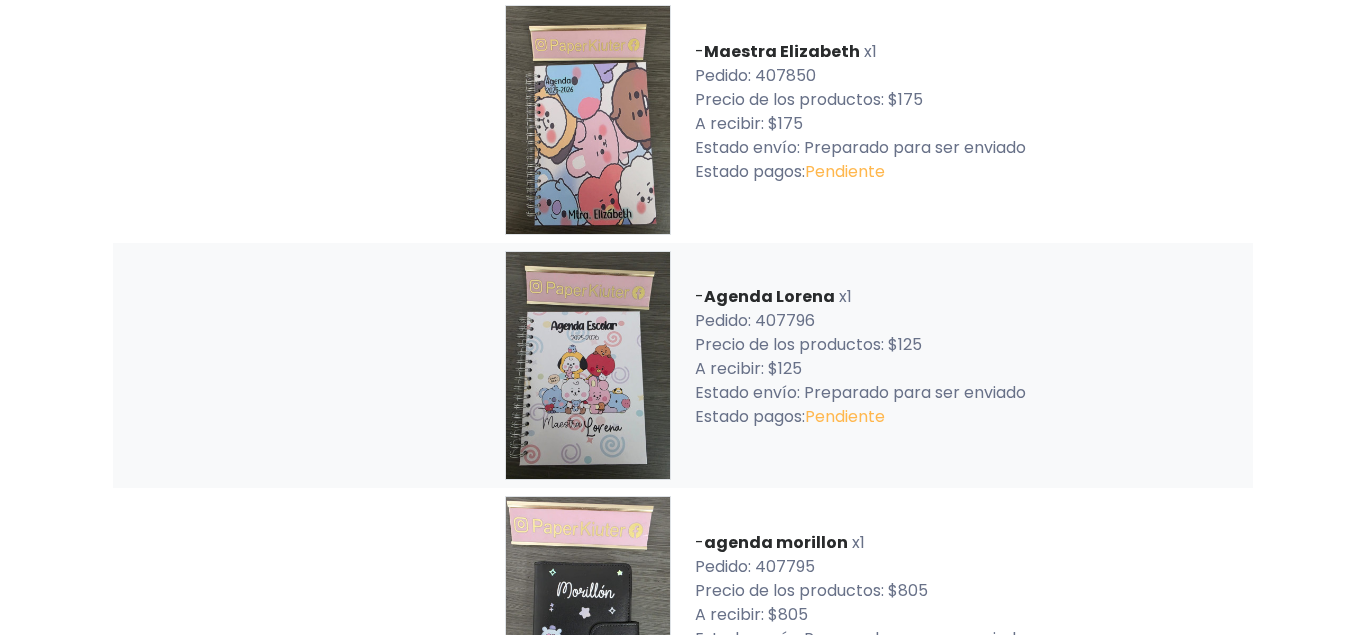 scroll, scrollTop: 918, scrollLeft: 0, axis: vertical 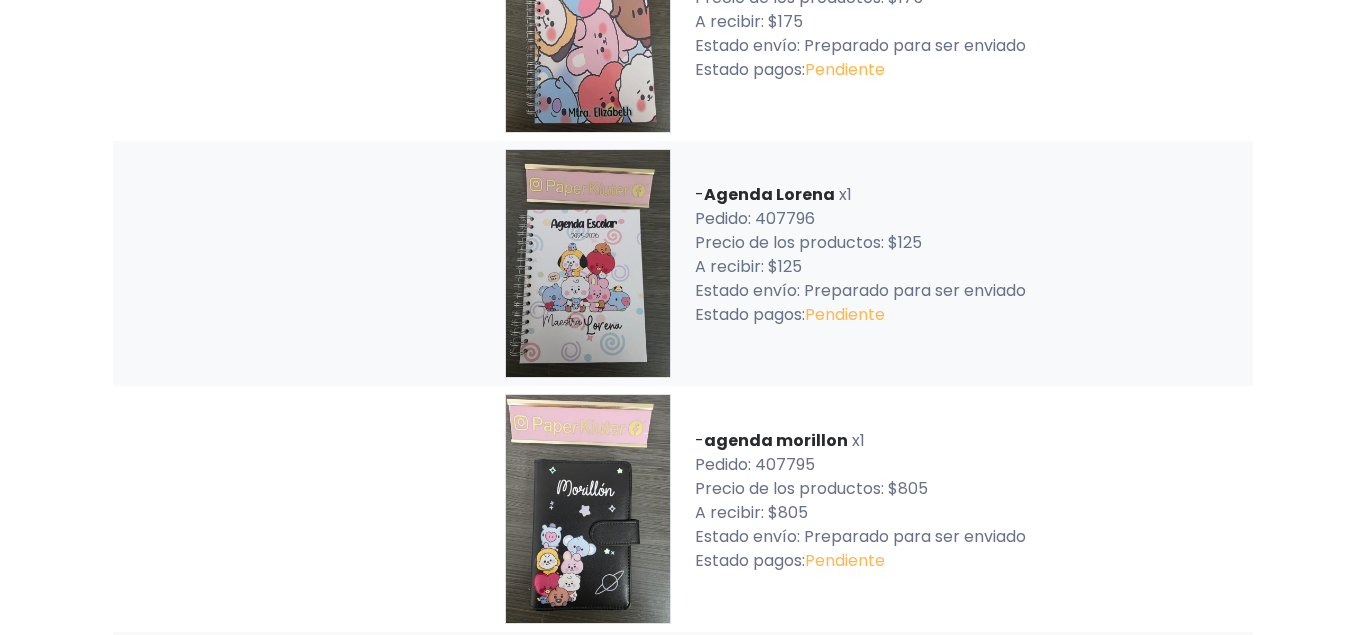 click on "Agenda [PERSON]
x1
Pedido: 407796
Precio de los productos: $125
A recibir: $125
Estado envío: Preparado para ser enviado
Estado pagos:
Pendiente" at bounding box center (683, 263) 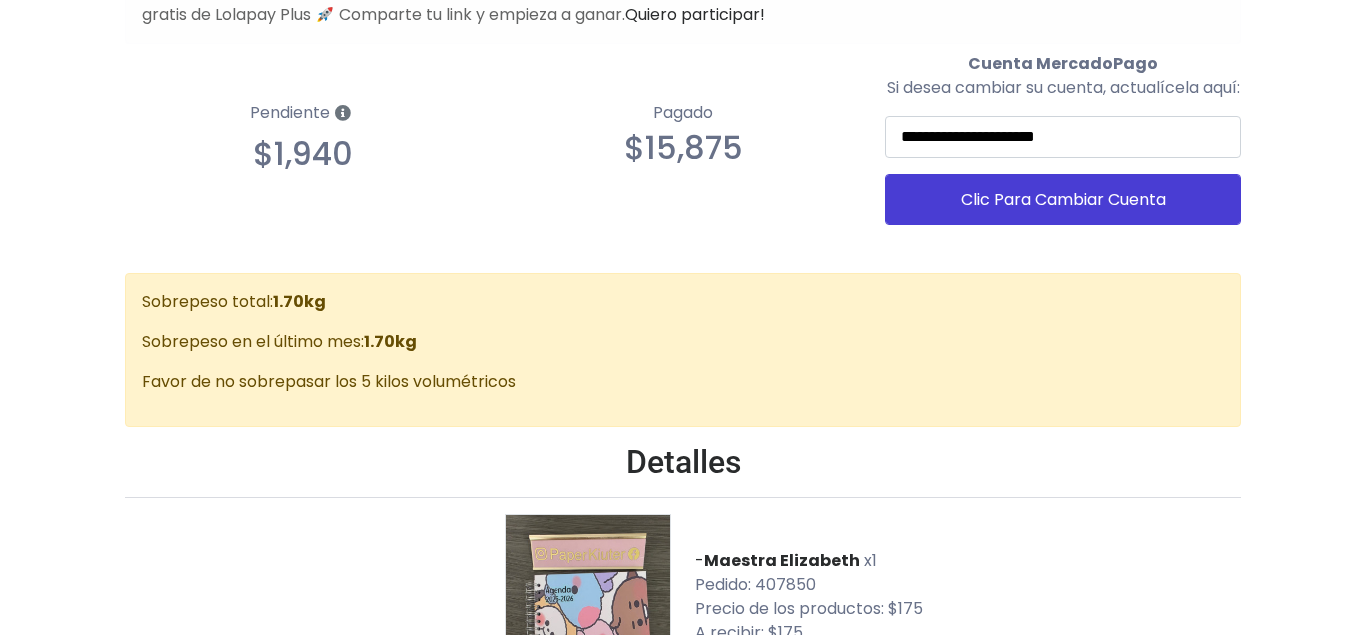scroll, scrollTop: 306, scrollLeft: 0, axis: vertical 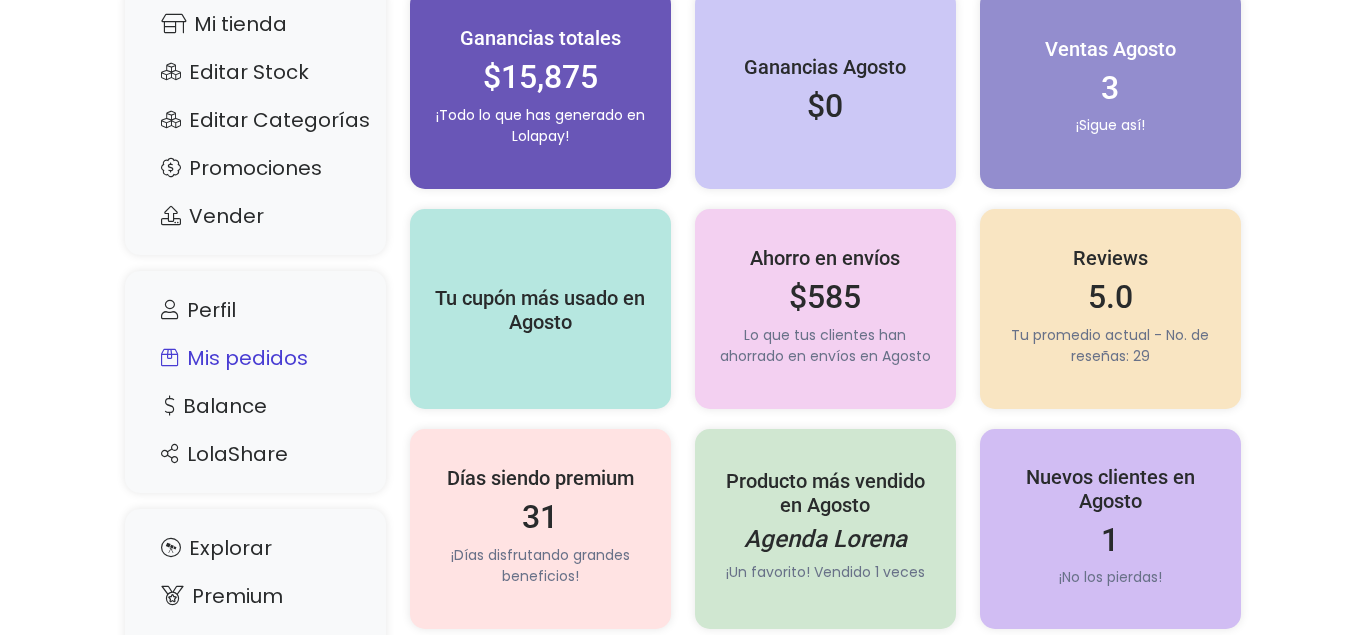 click on "Mis pedidos" at bounding box center [255, 358] 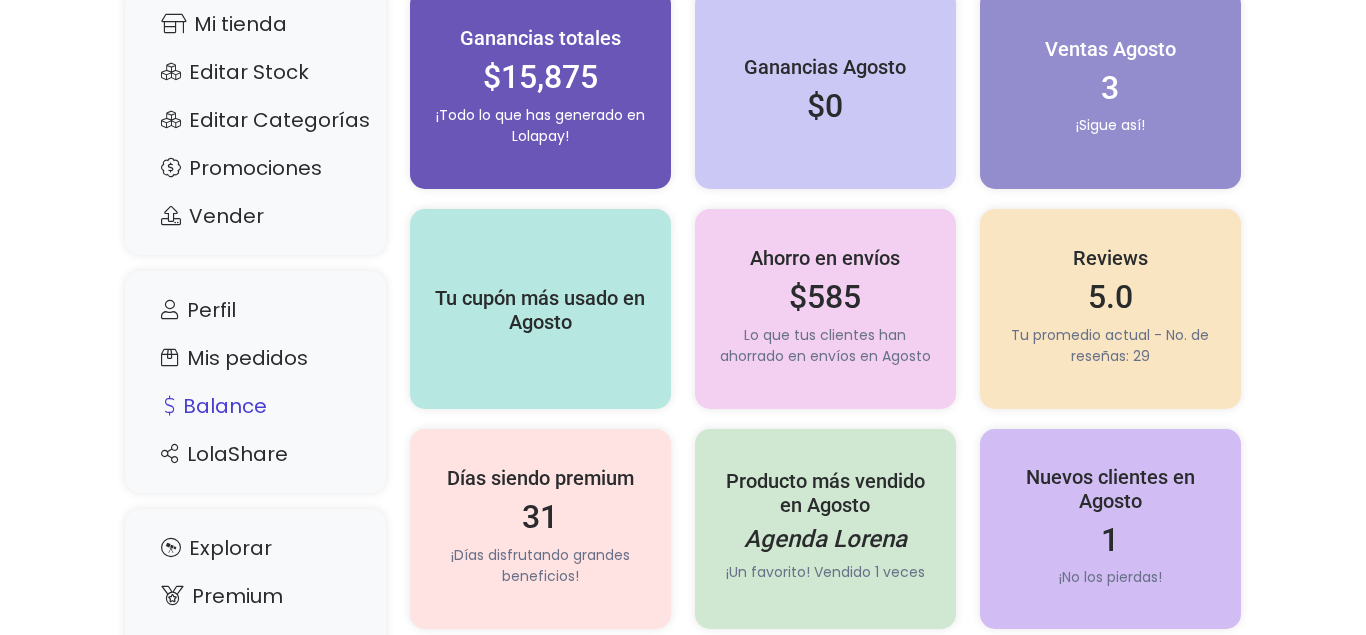 click on "Balance" at bounding box center (255, 406) 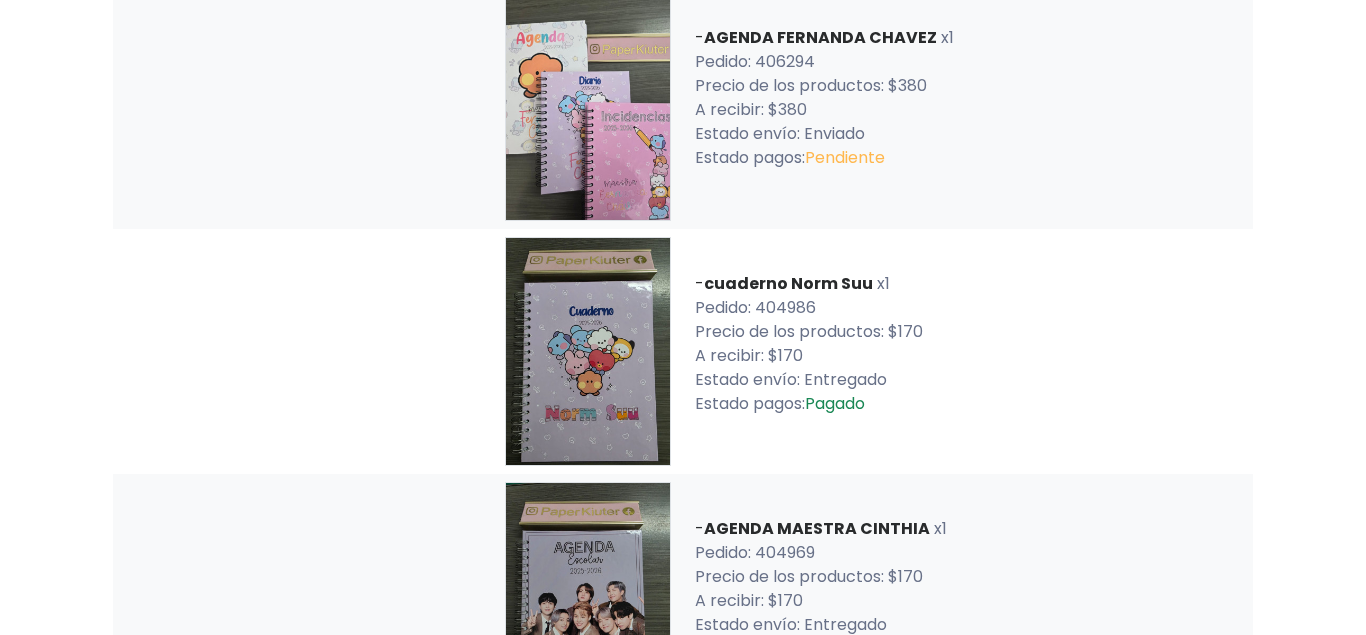 scroll, scrollTop: 2550, scrollLeft: 0, axis: vertical 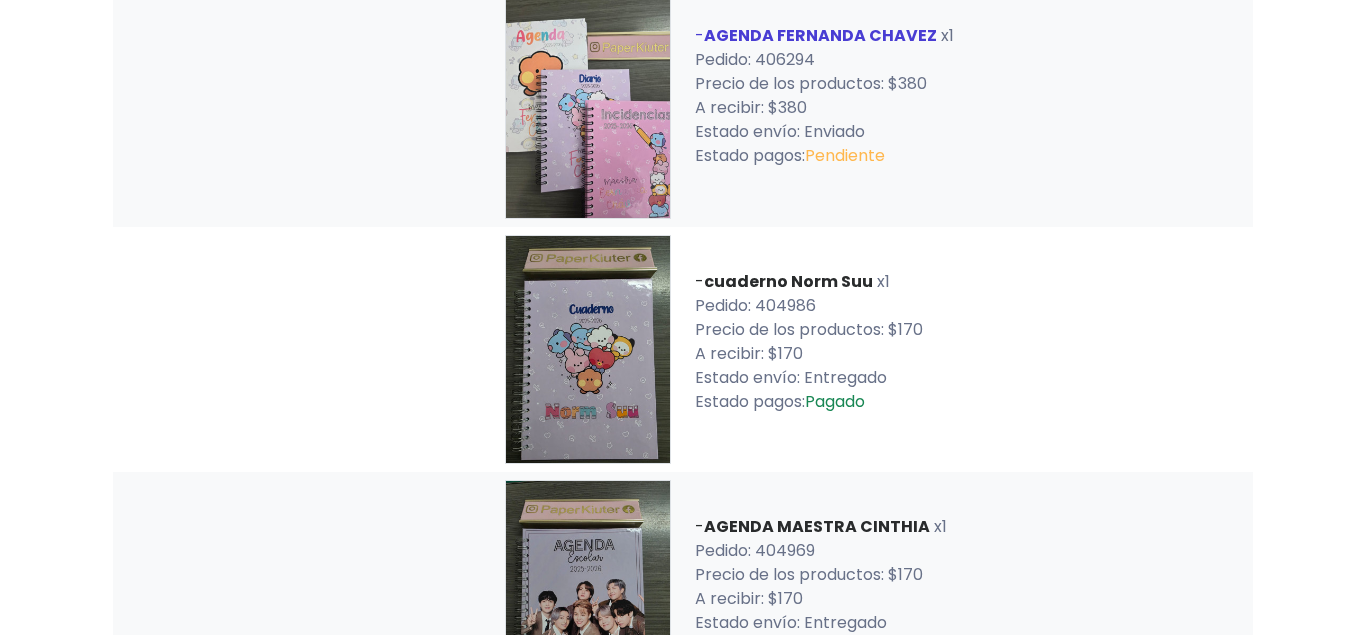 click on "AGENDA FERNANDA CHAVEZ" at bounding box center (820, 35) 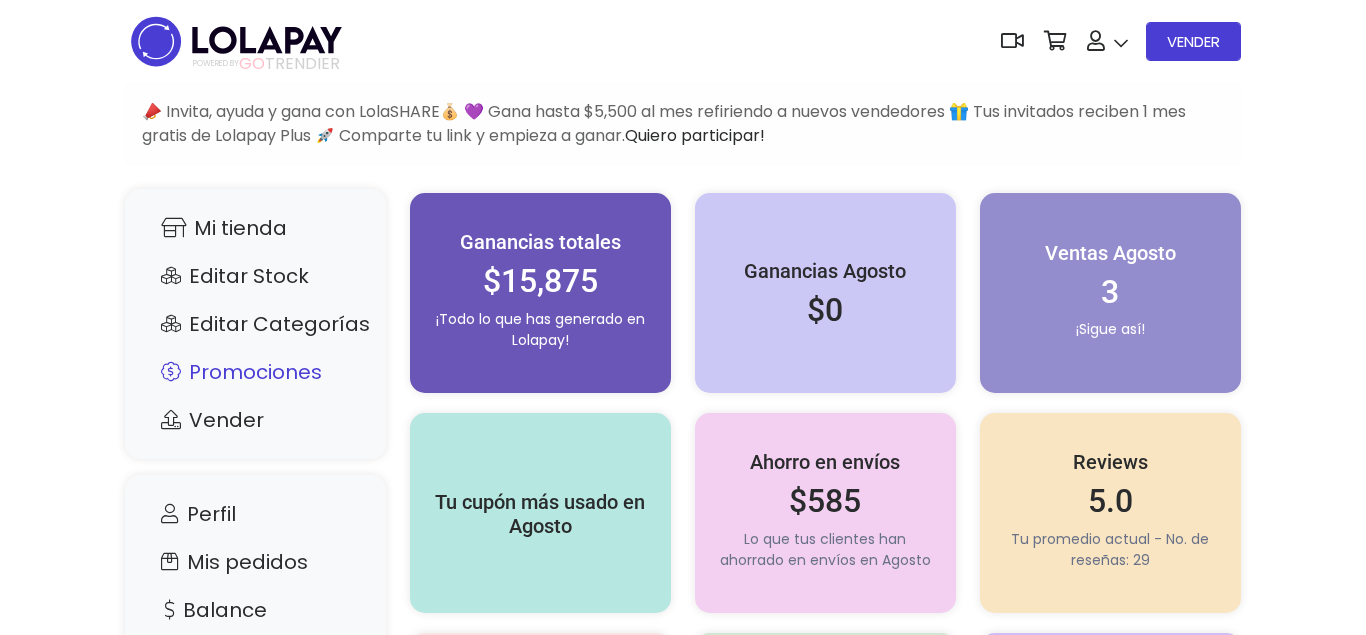 scroll, scrollTop: 204, scrollLeft: 0, axis: vertical 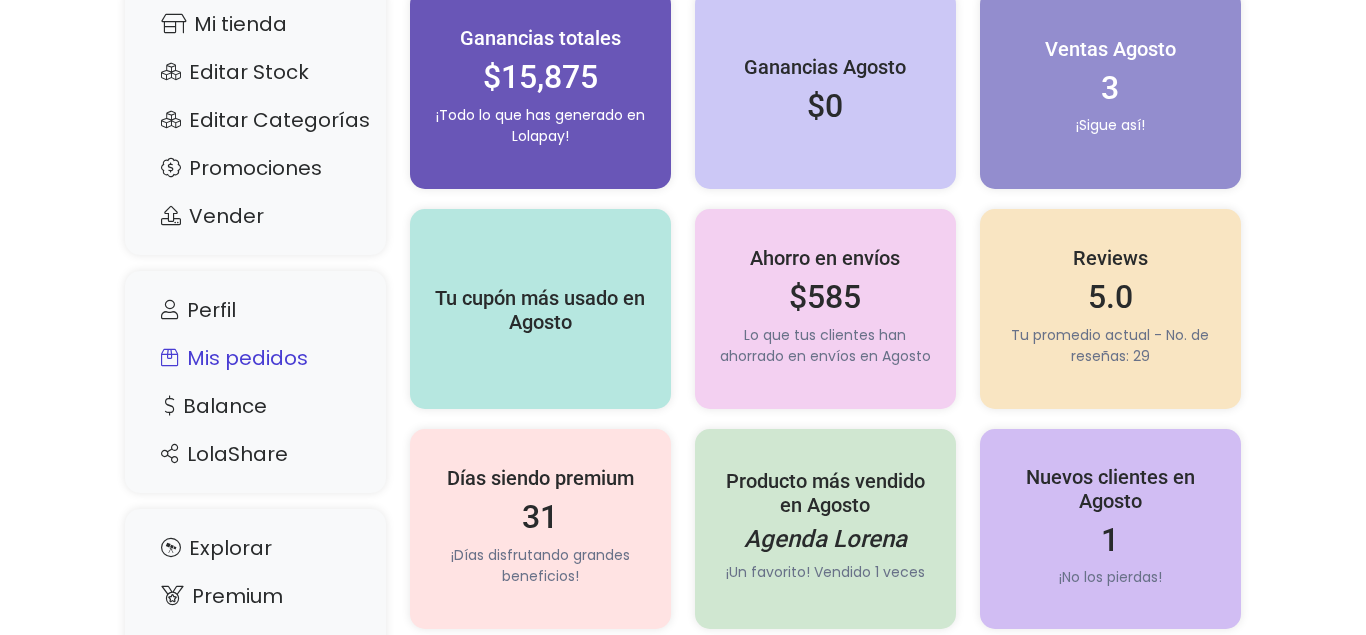click on "Mis pedidos" at bounding box center [255, 358] 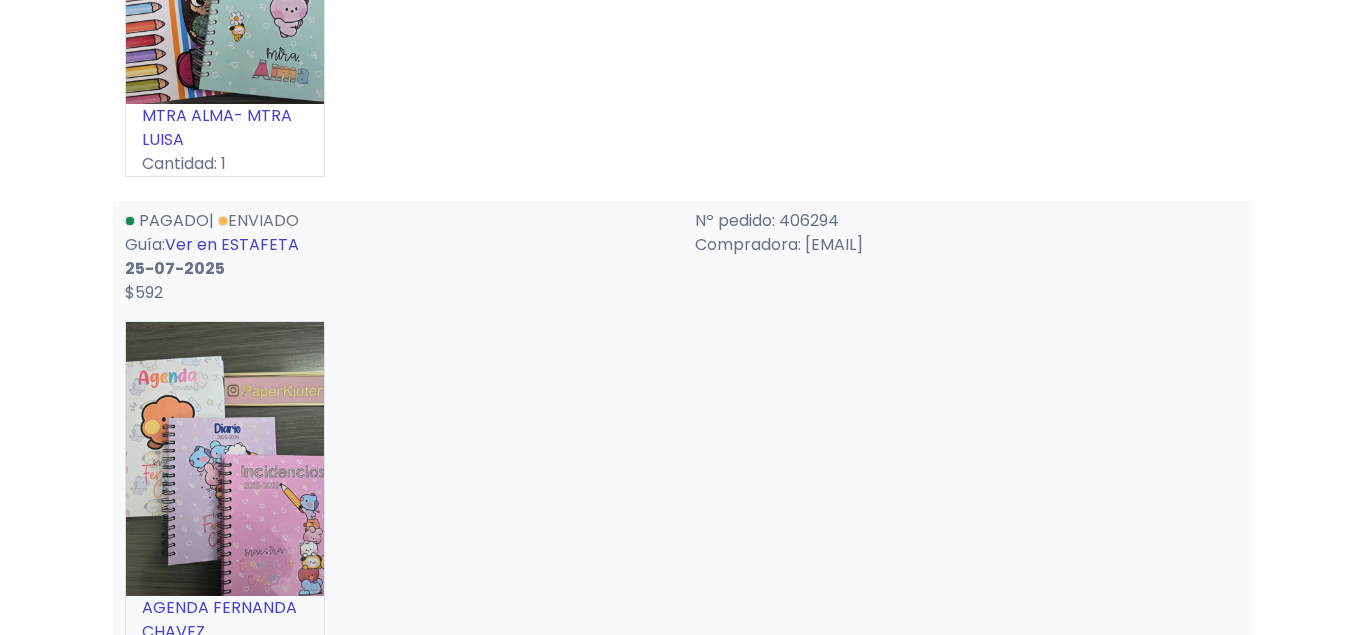 scroll, scrollTop: 3468, scrollLeft: 0, axis: vertical 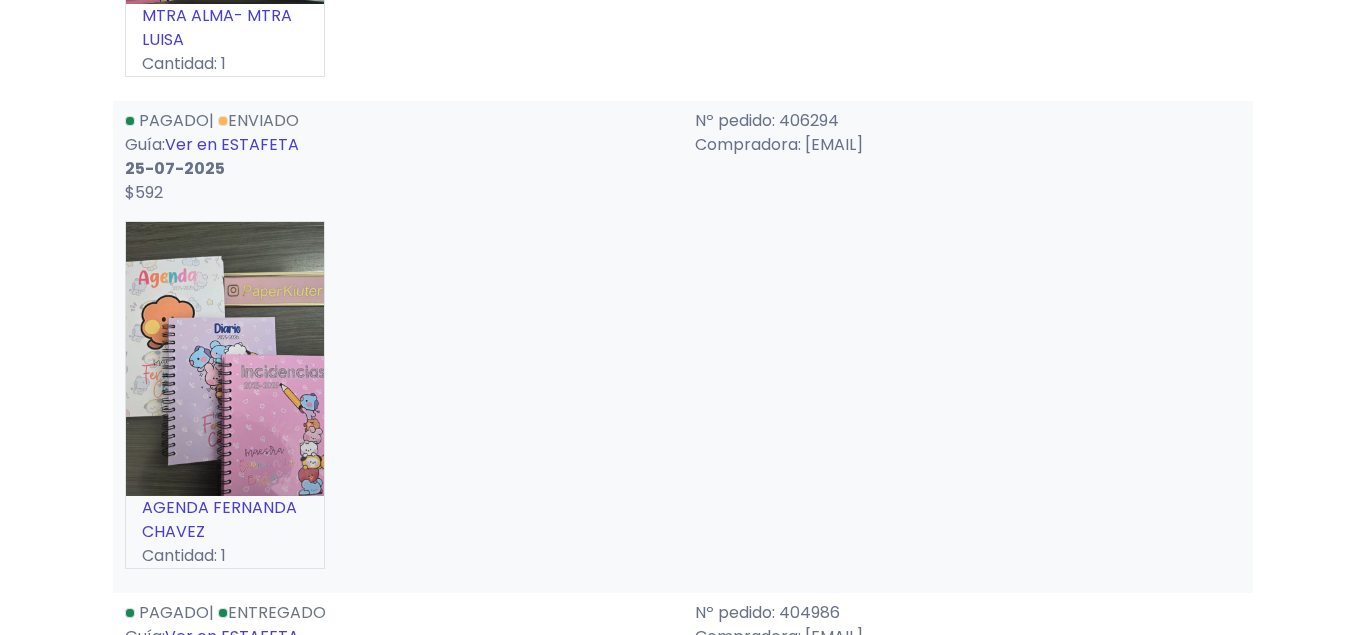 click on "Ver en ESTAFETA" at bounding box center (232, 144) 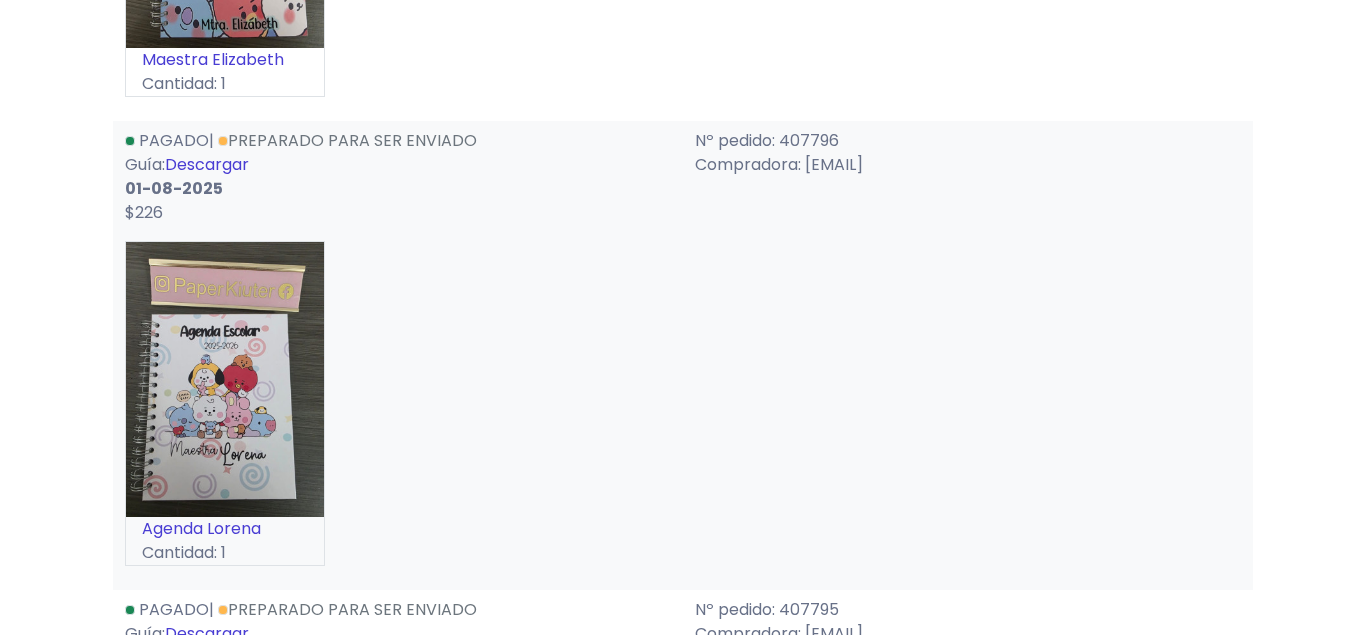 scroll, scrollTop: 0, scrollLeft: 0, axis: both 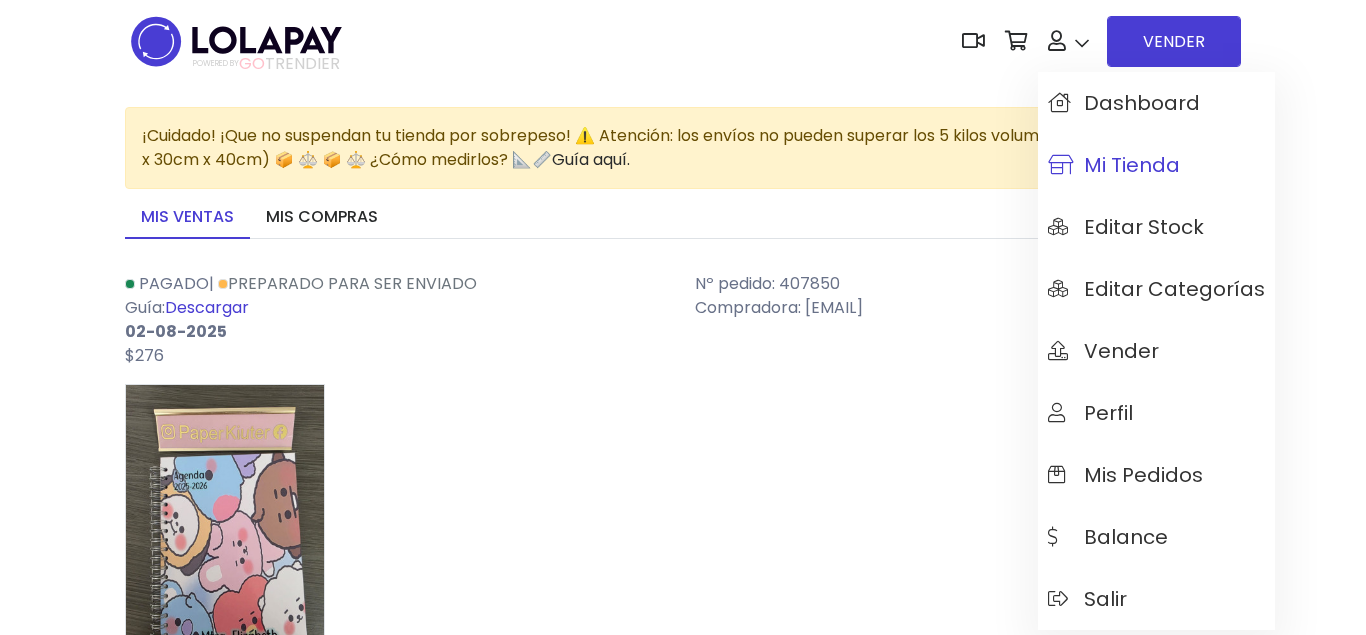 click on "Mi tienda" at bounding box center (1114, 165) 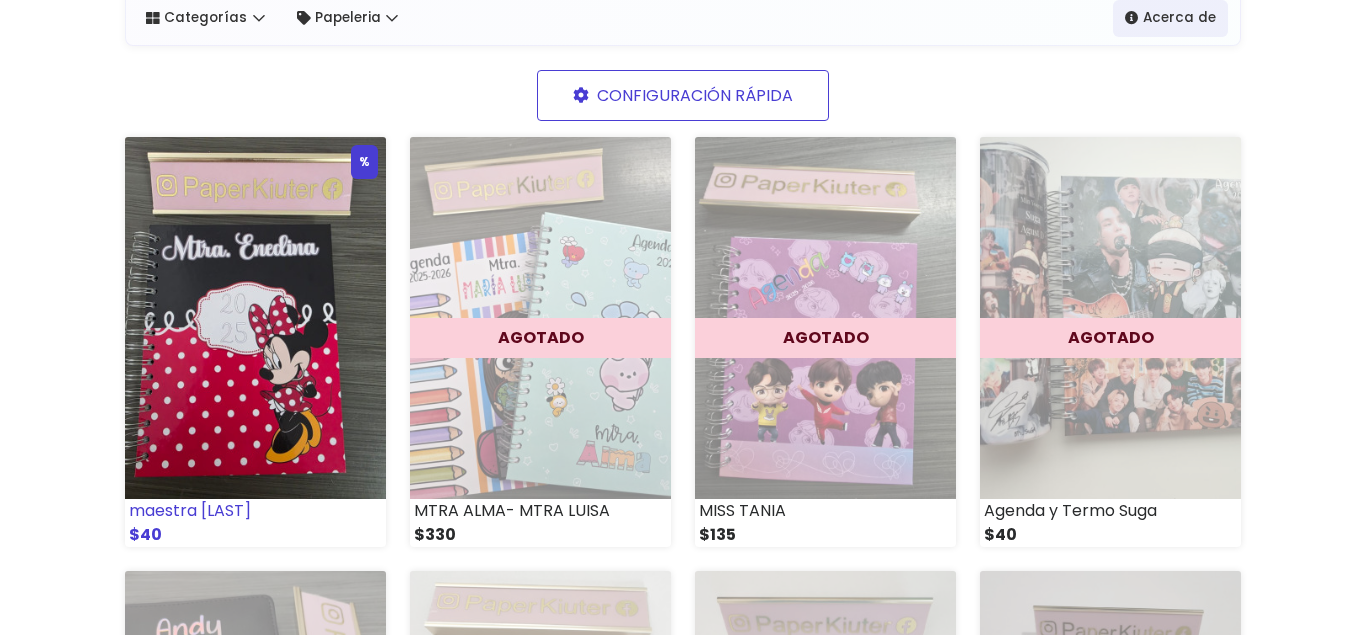 scroll, scrollTop: 204, scrollLeft: 0, axis: vertical 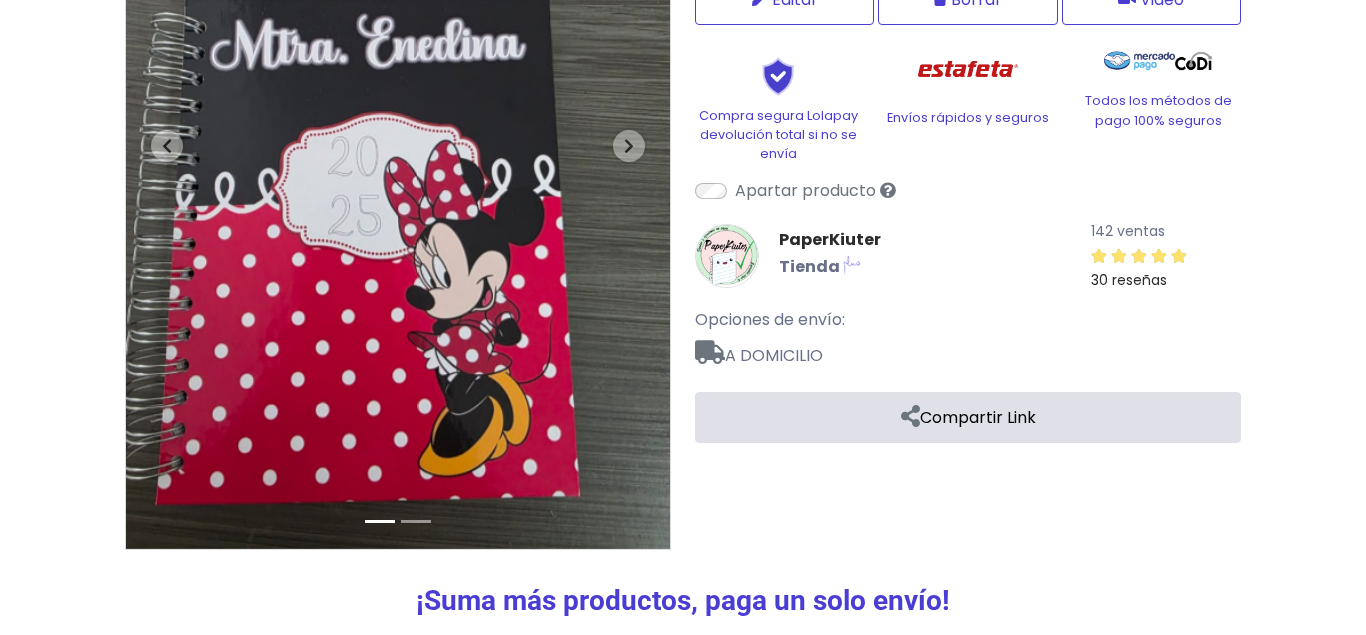 click on "Compartir Link" at bounding box center [968, 417] 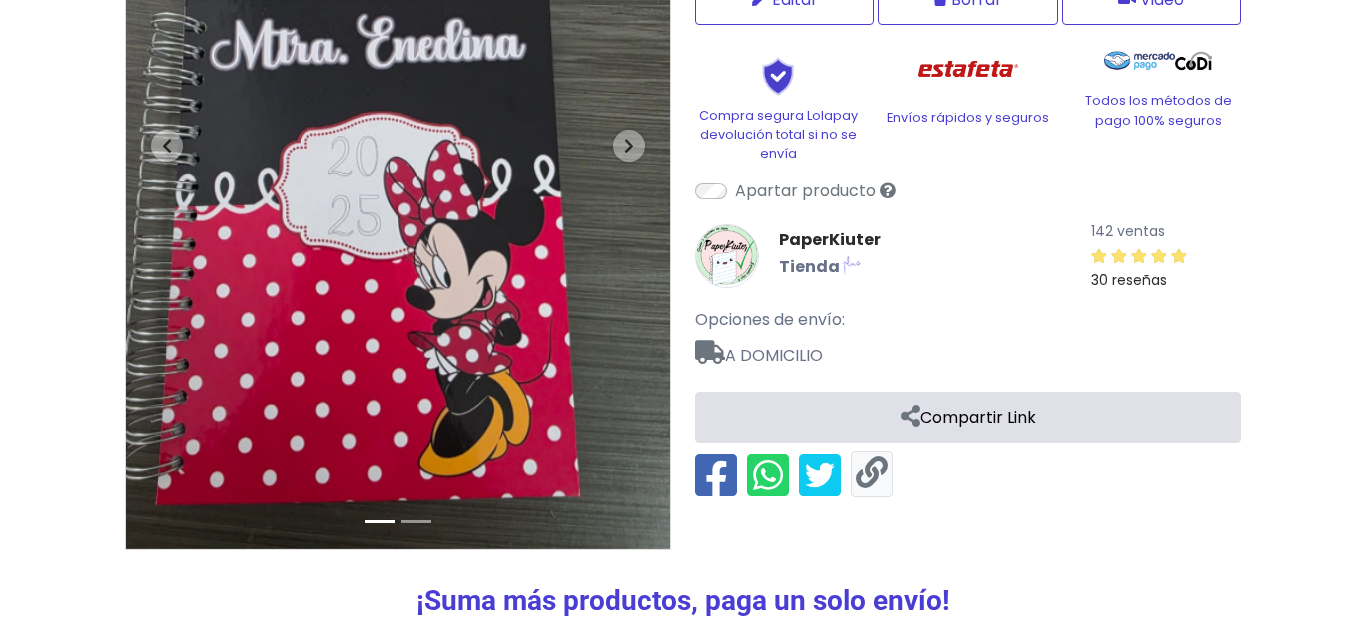 click at bounding box center (872, 474) 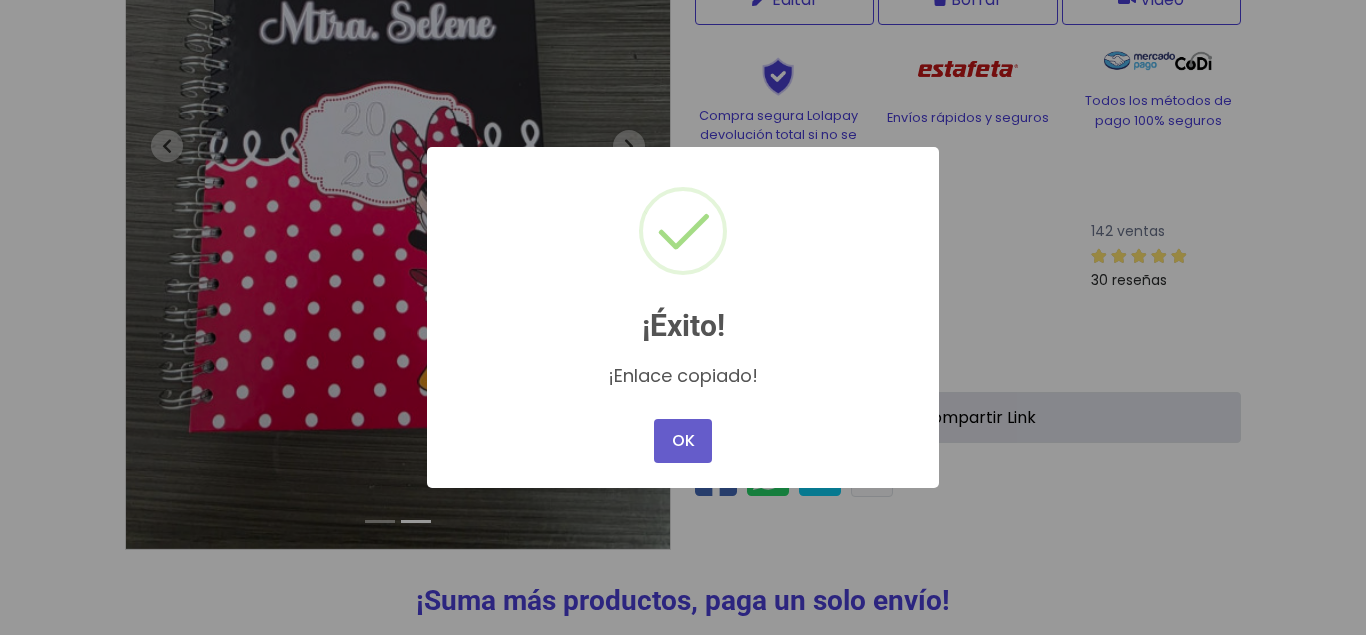 click on "OK" at bounding box center [683, 441] 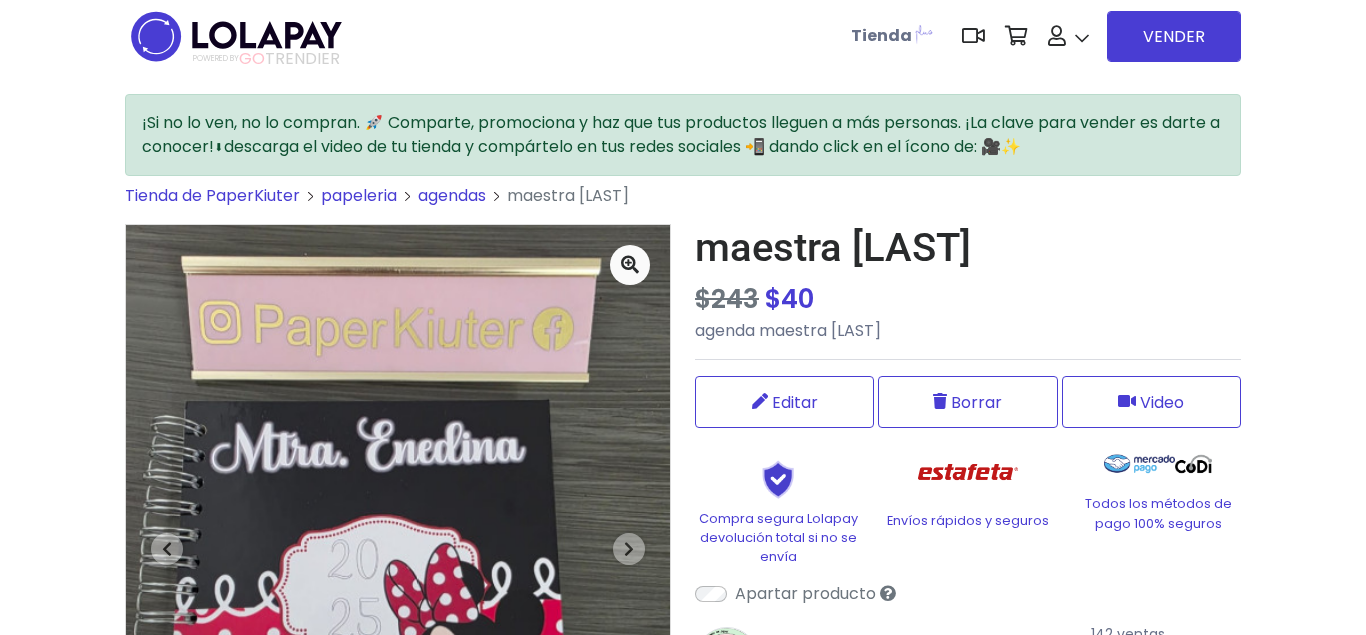 scroll, scrollTop: 0, scrollLeft: 0, axis: both 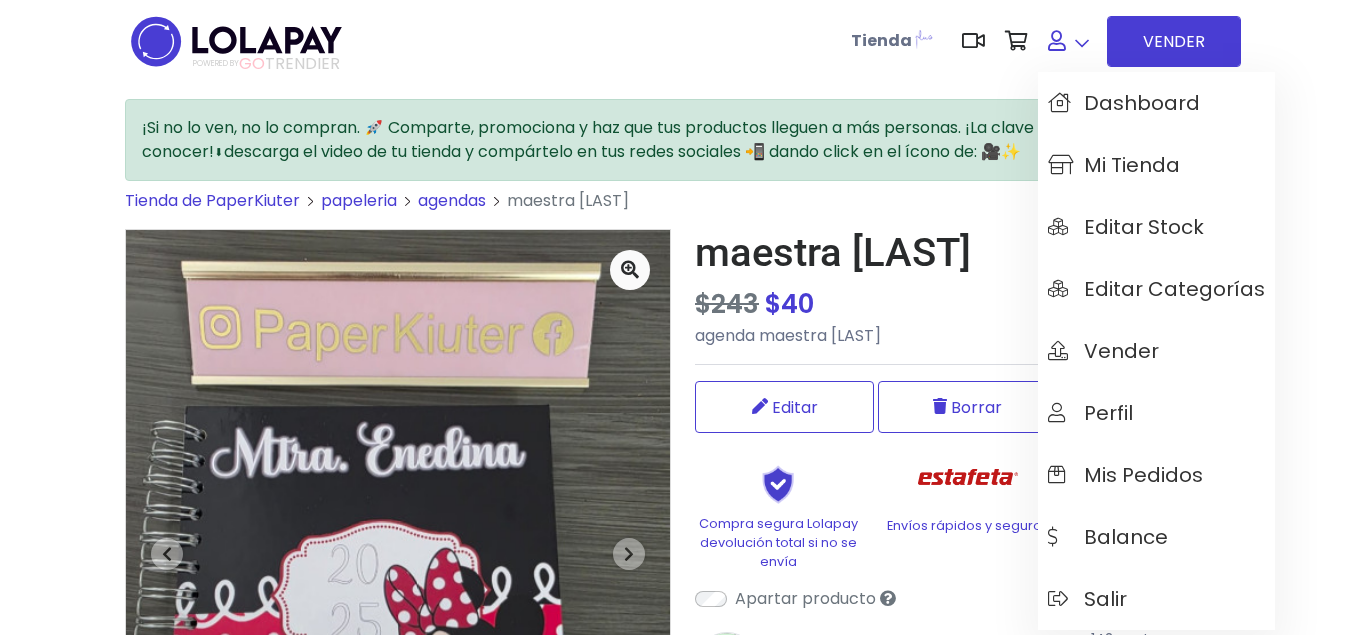 click at bounding box center (1068, 41) 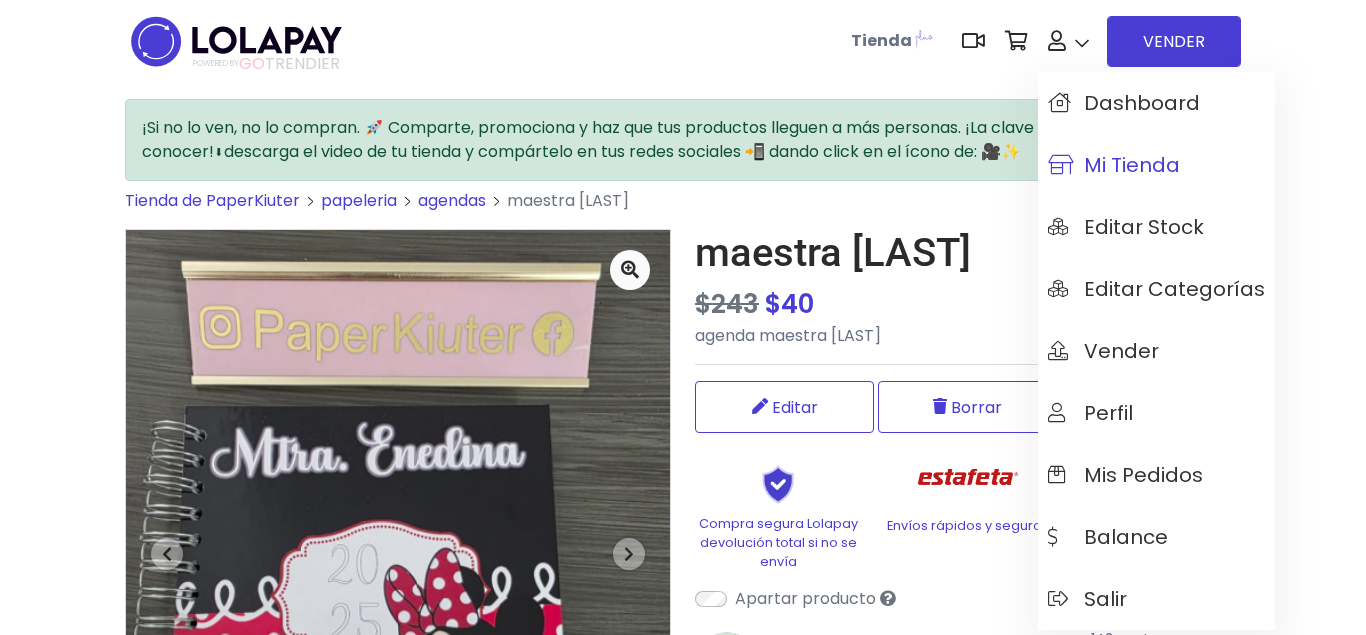 click on "Mi tienda" at bounding box center [1114, 165] 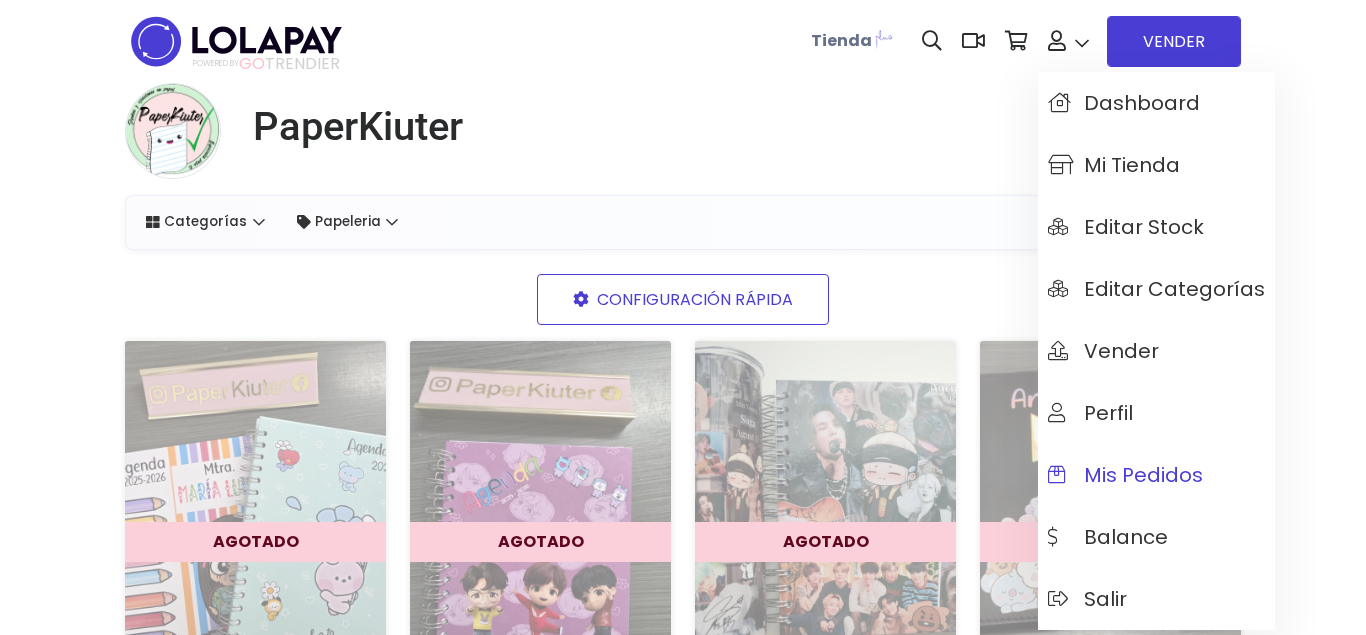 scroll, scrollTop: 0, scrollLeft: 0, axis: both 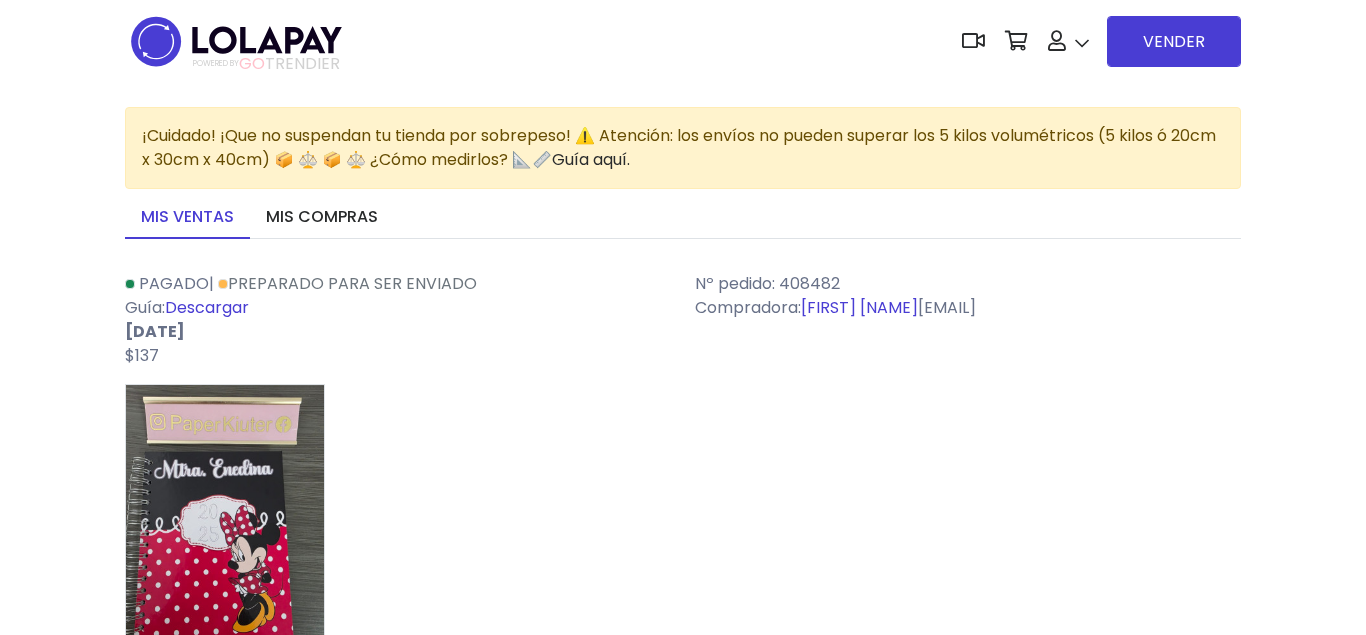 click on "Descargar" at bounding box center (207, 307) 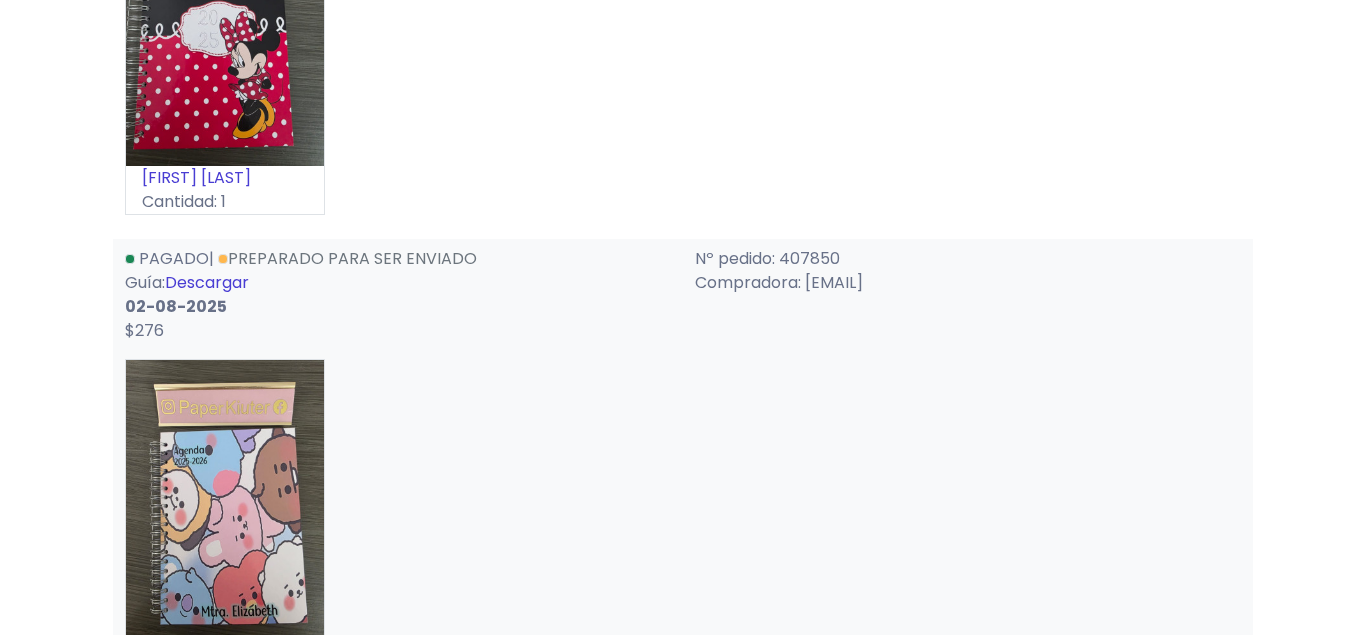 scroll, scrollTop: 714, scrollLeft: 0, axis: vertical 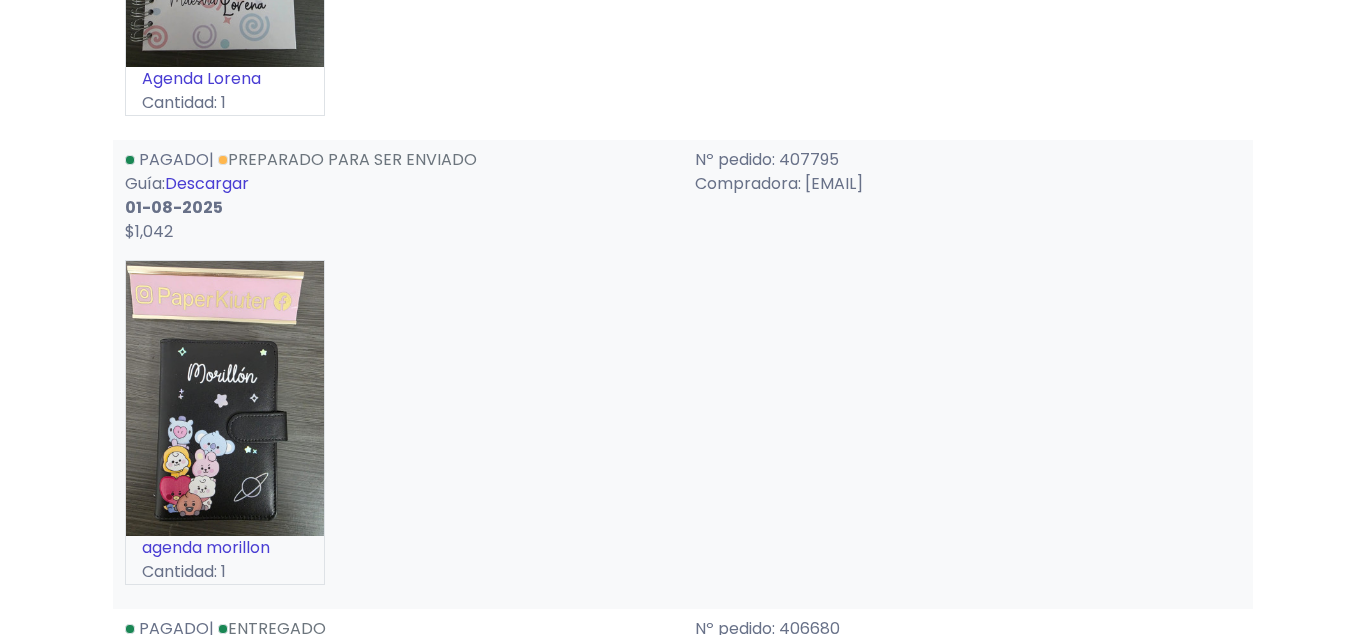 click on "Descargar" at bounding box center (207, 183) 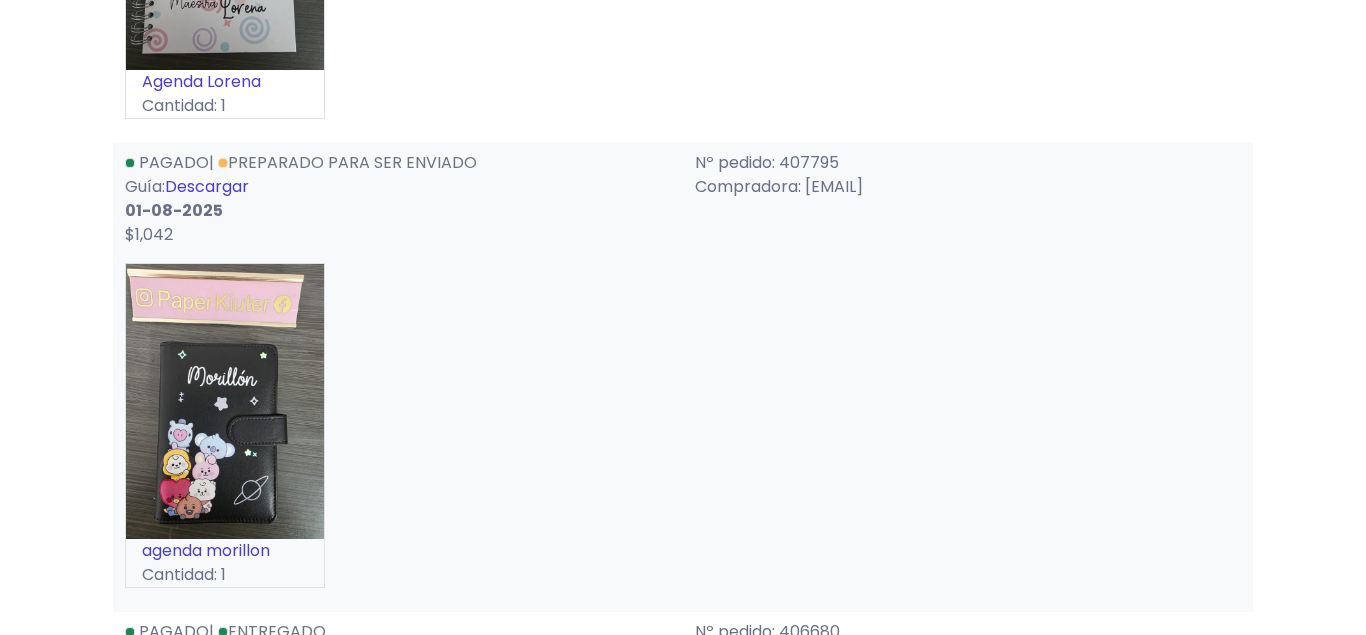 scroll, scrollTop: 1530, scrollLeft: 0, axis: vertical 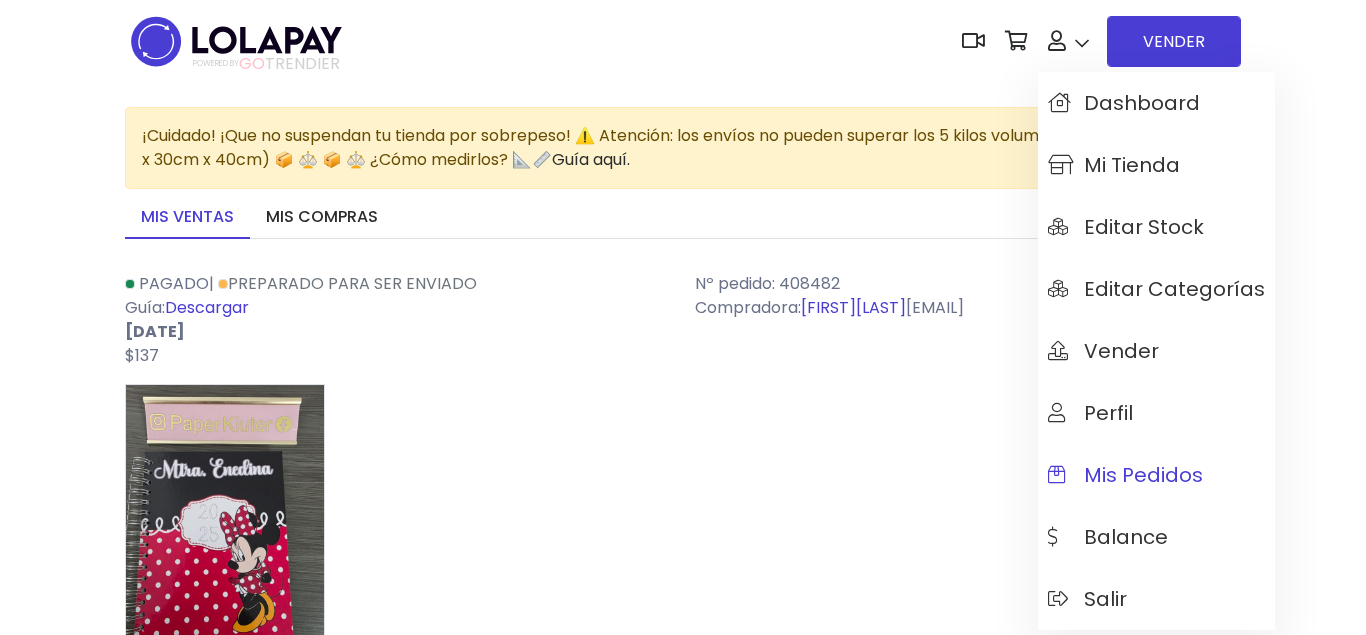 click on "Mis pedidos" at bounding box center (1125, 475) 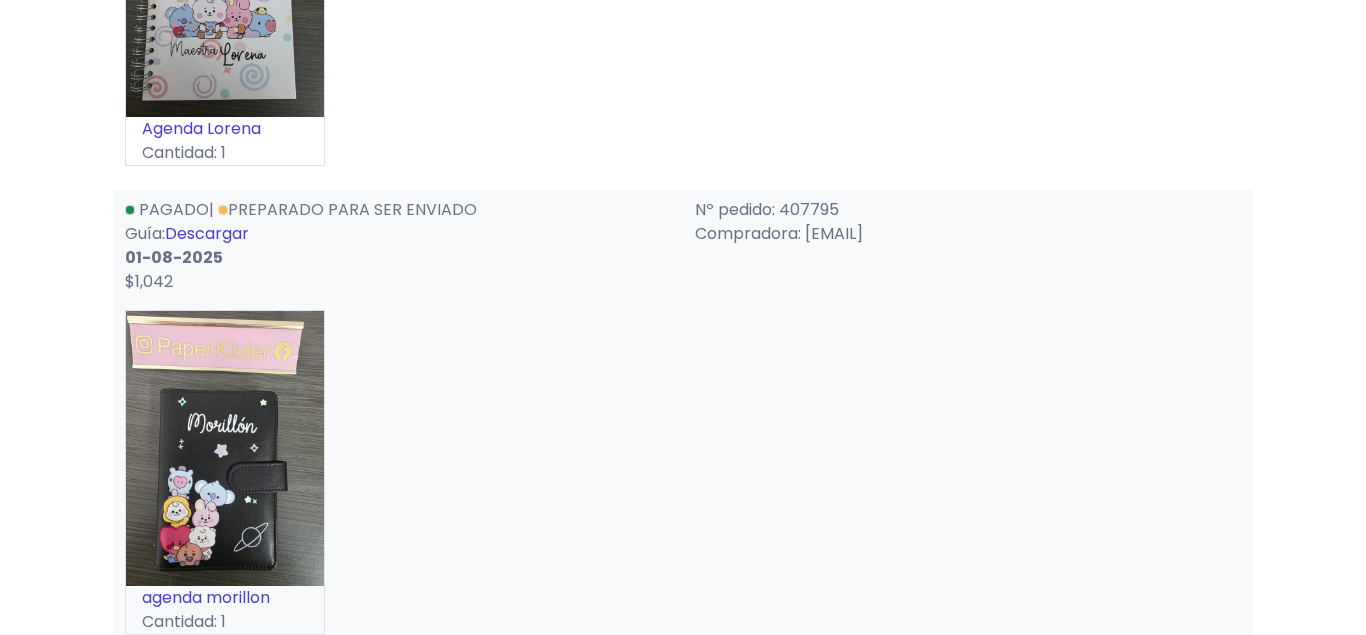 scroll, scrollTop: 1530, scrollLeft: 0, axis: vertical 